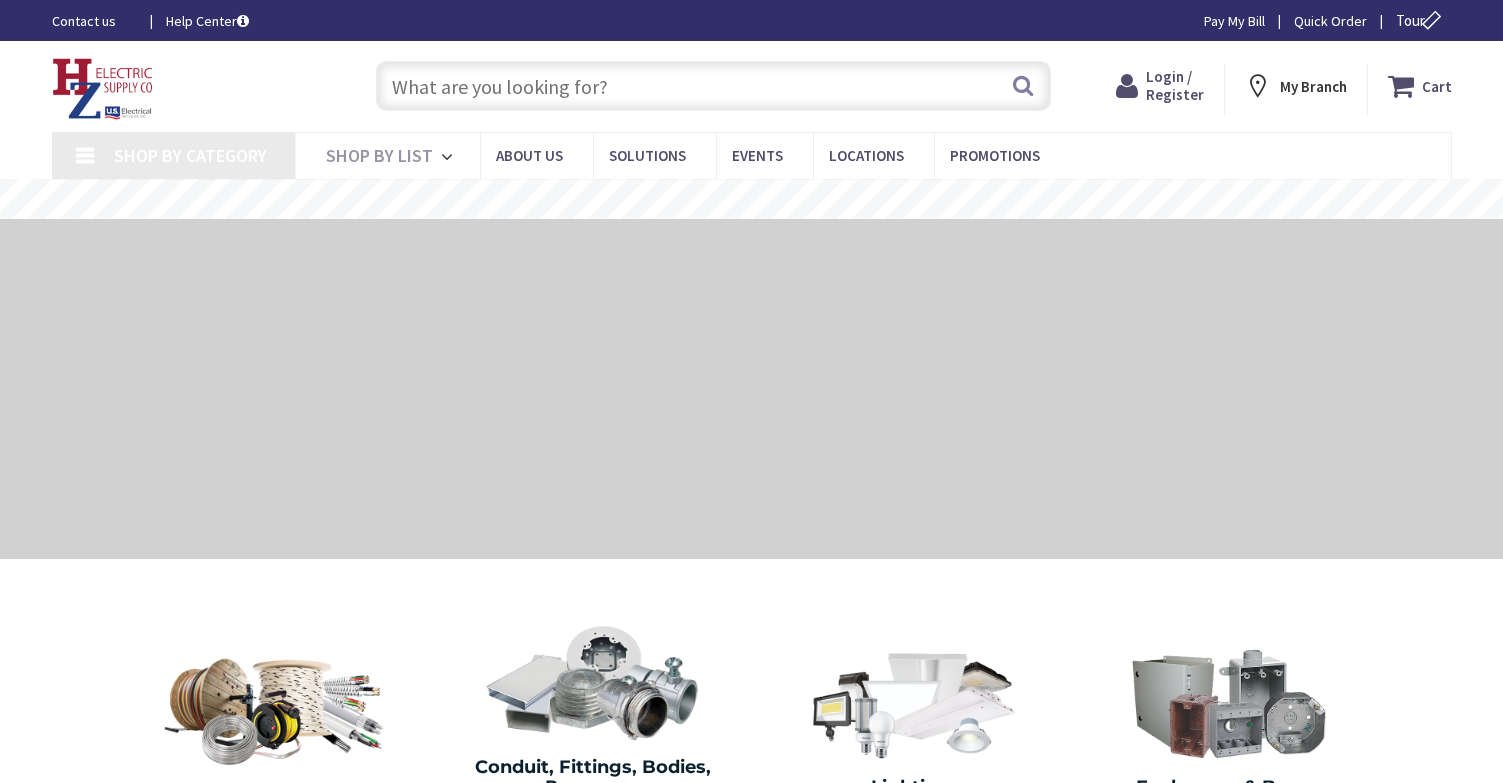 scroll, scrollTop: 0, scrollLeft: 0, axis: both 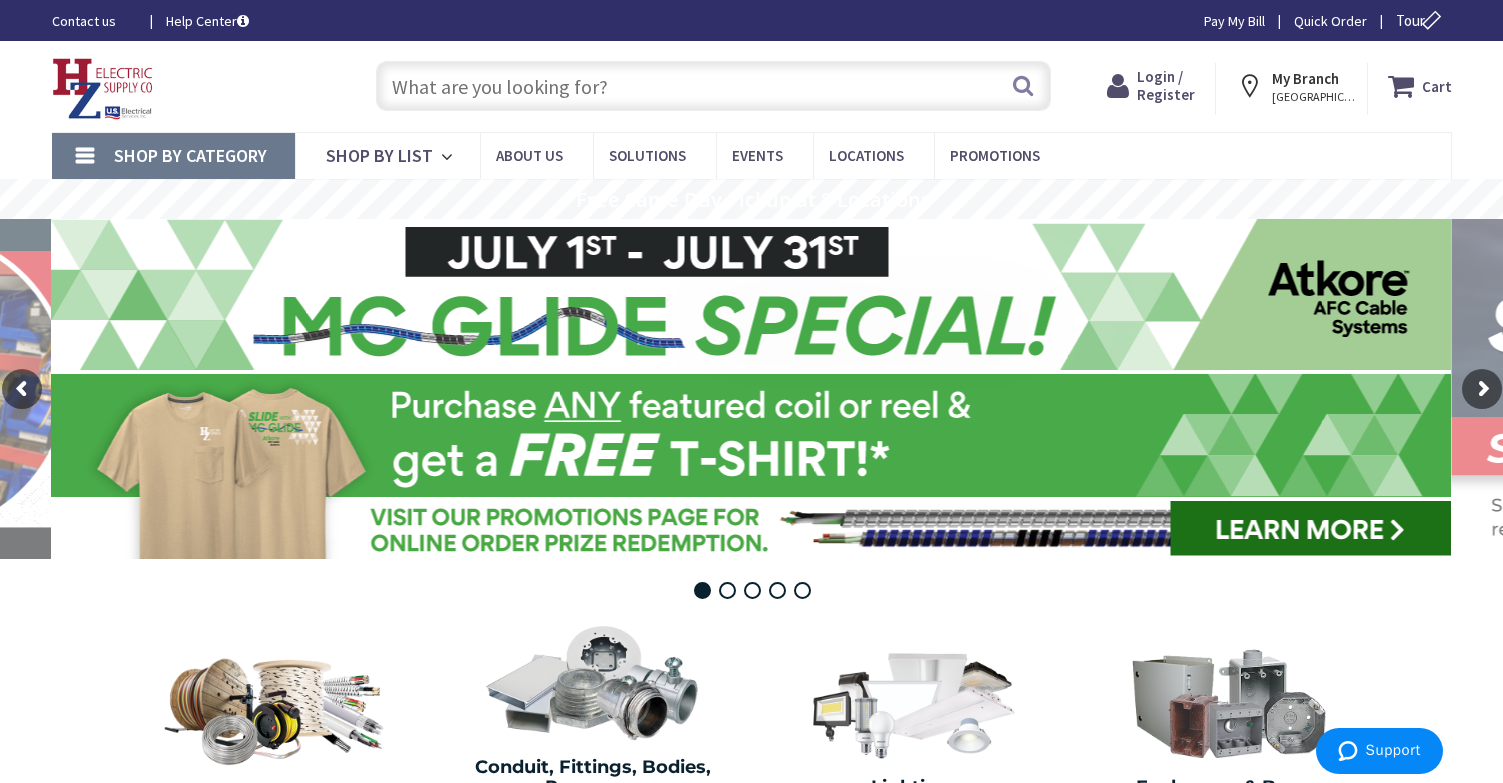 click at bounding box center (713, 86) 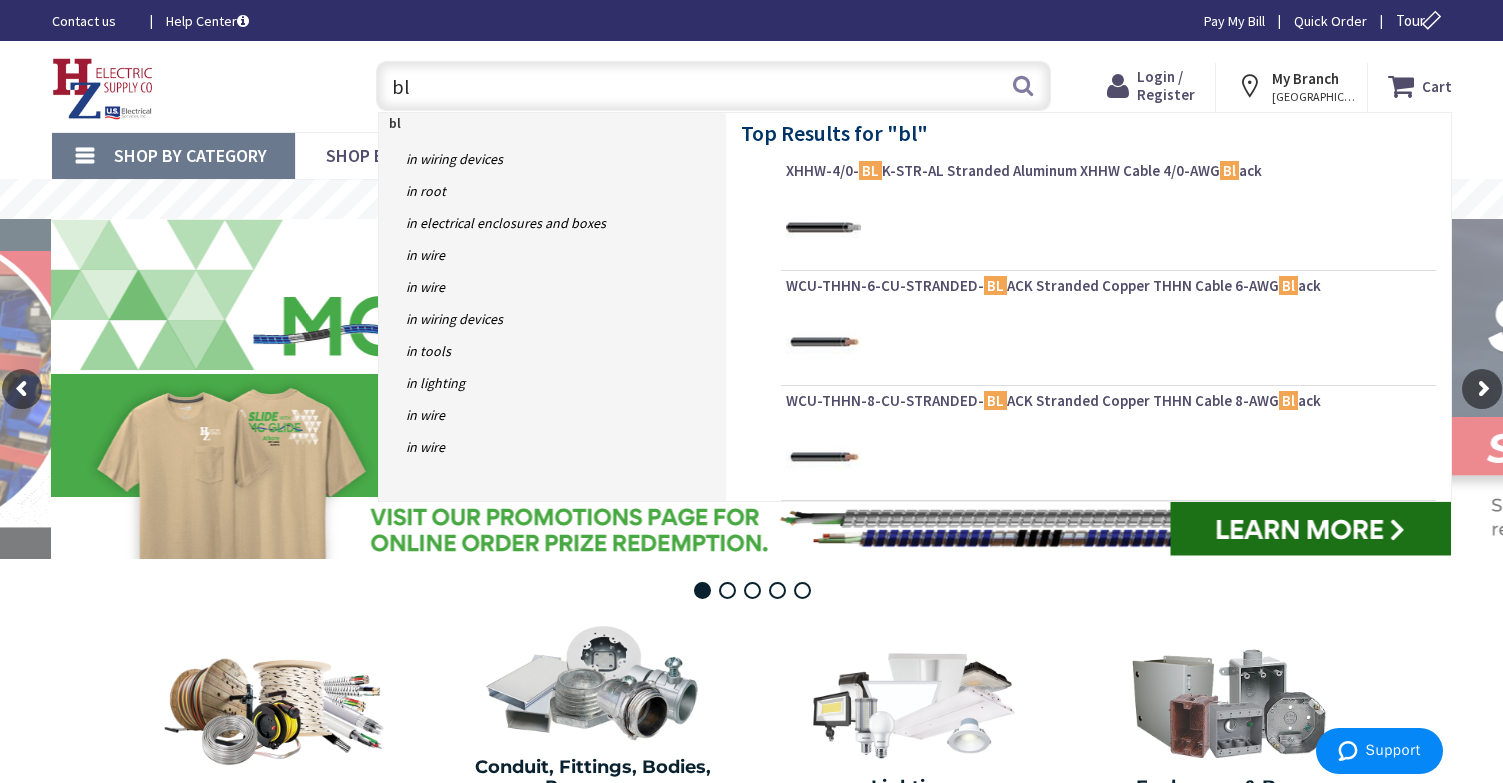type on "b" 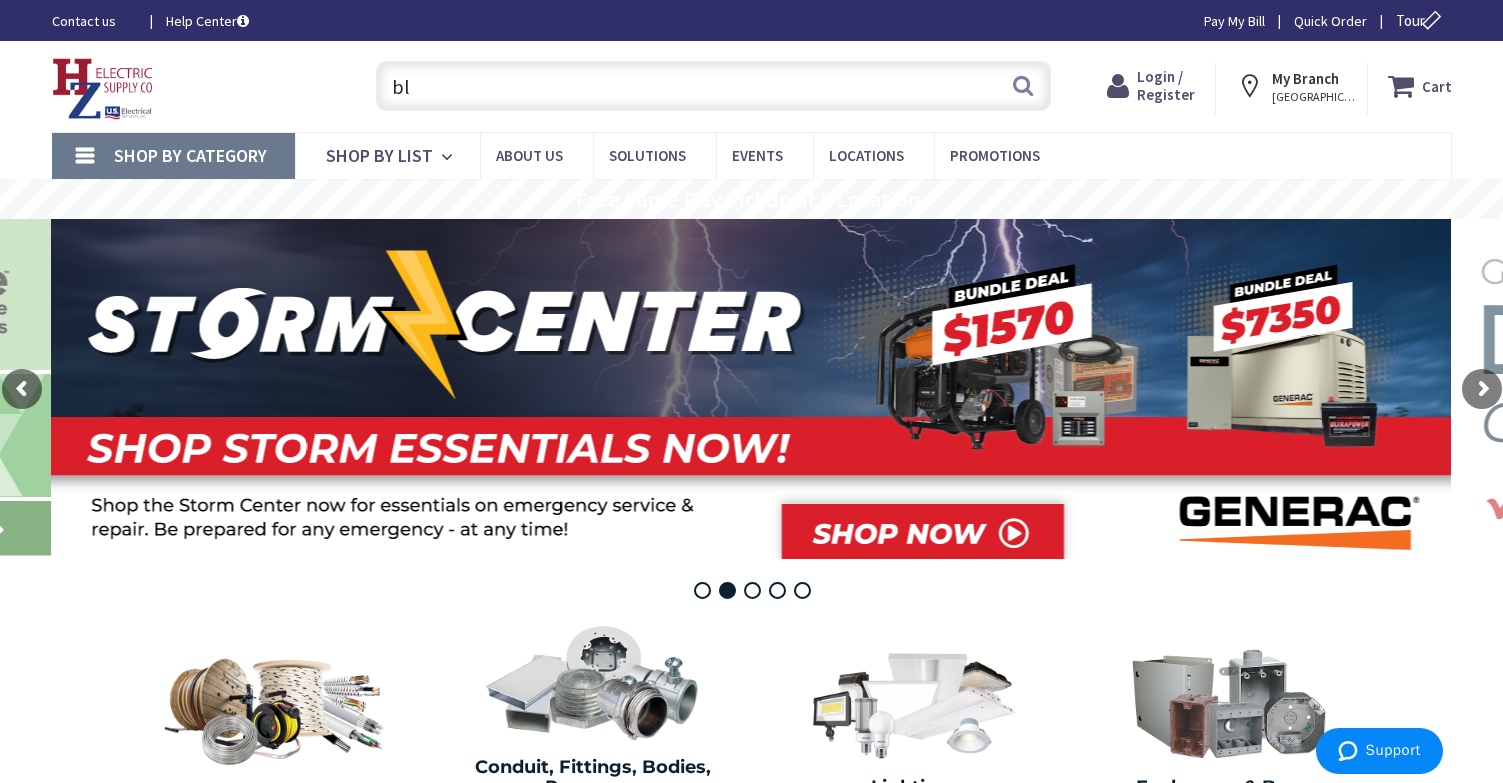 type on "bl" 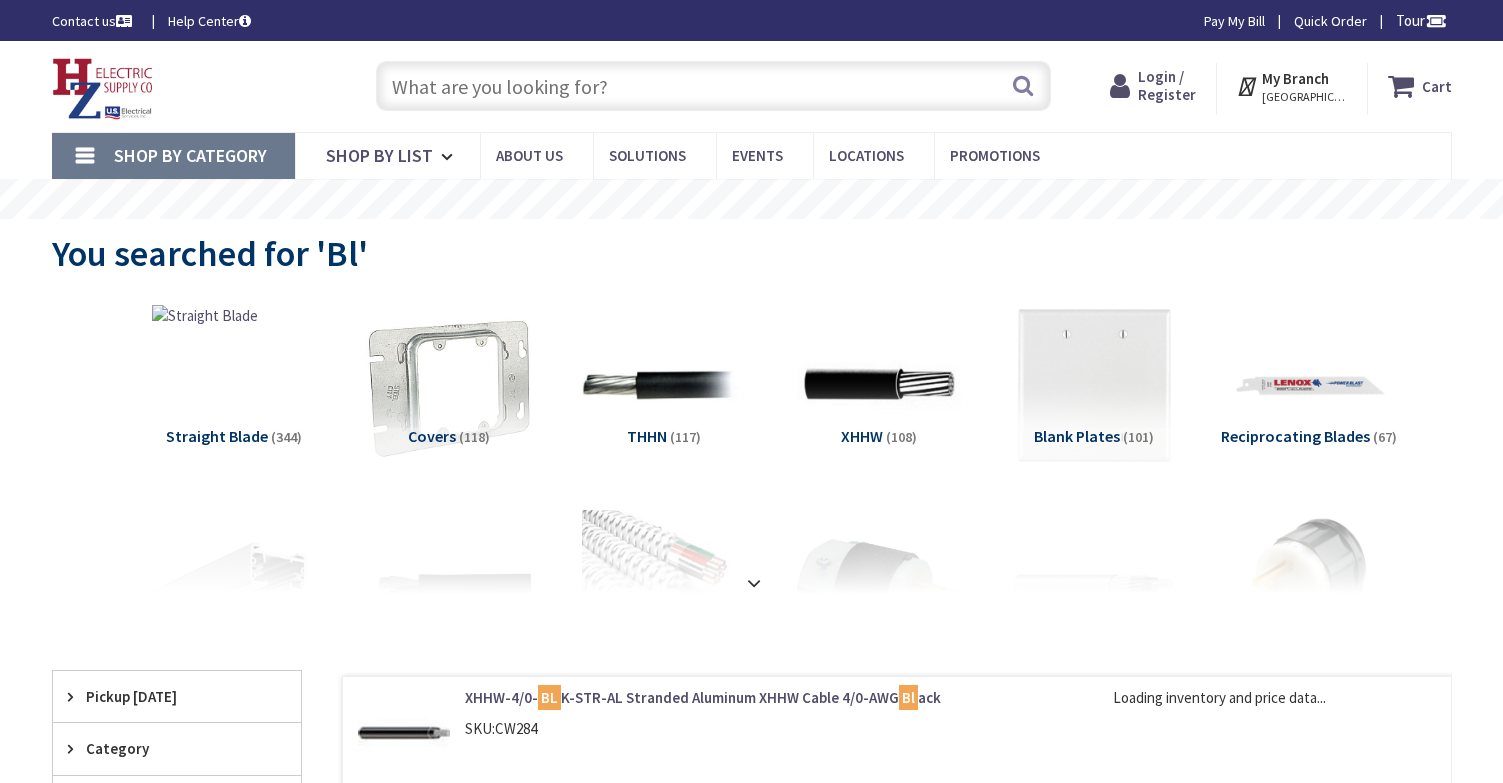 scroll, scrollTop: 0, scrollLeft: 0, axis: both 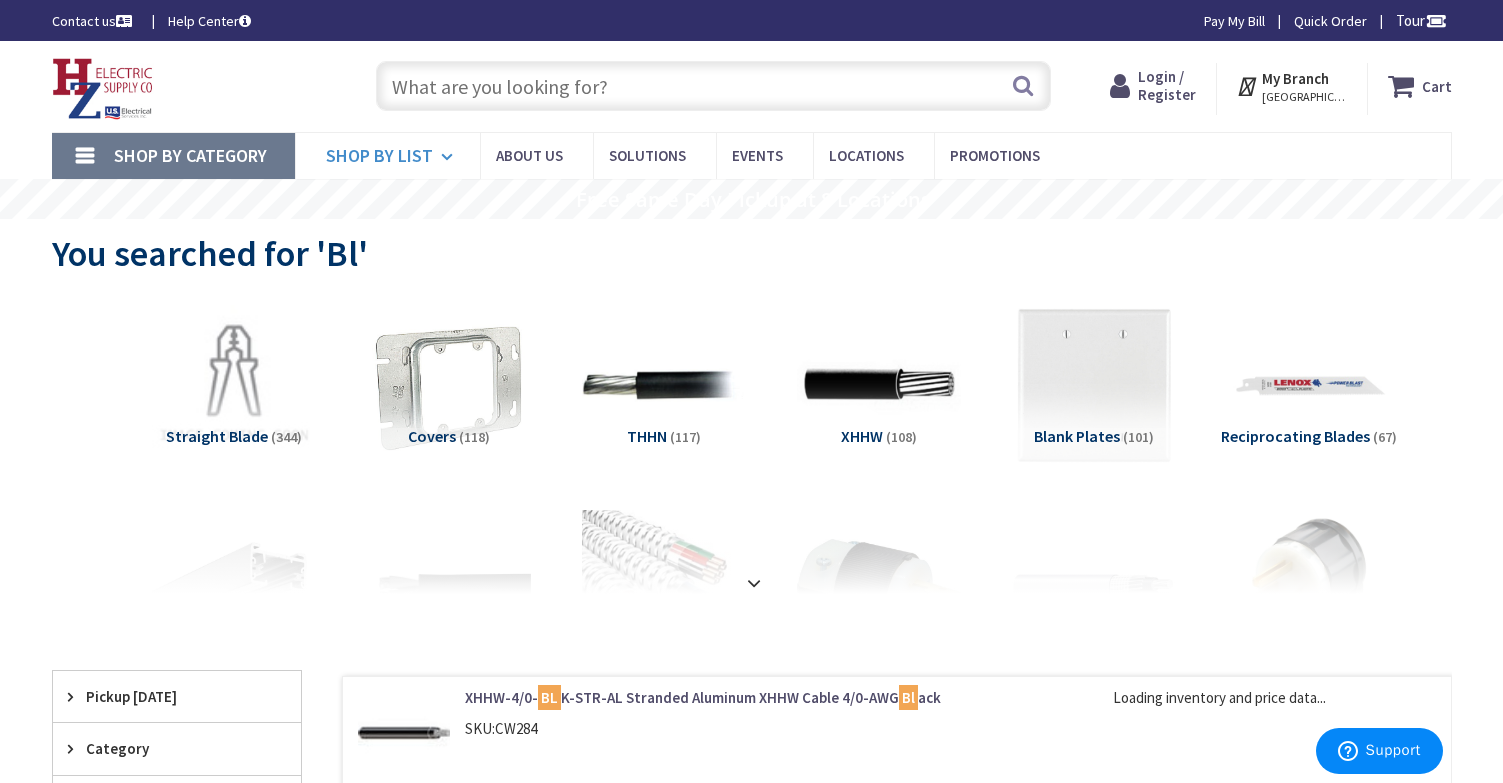 click at bounding box center (450, 157) 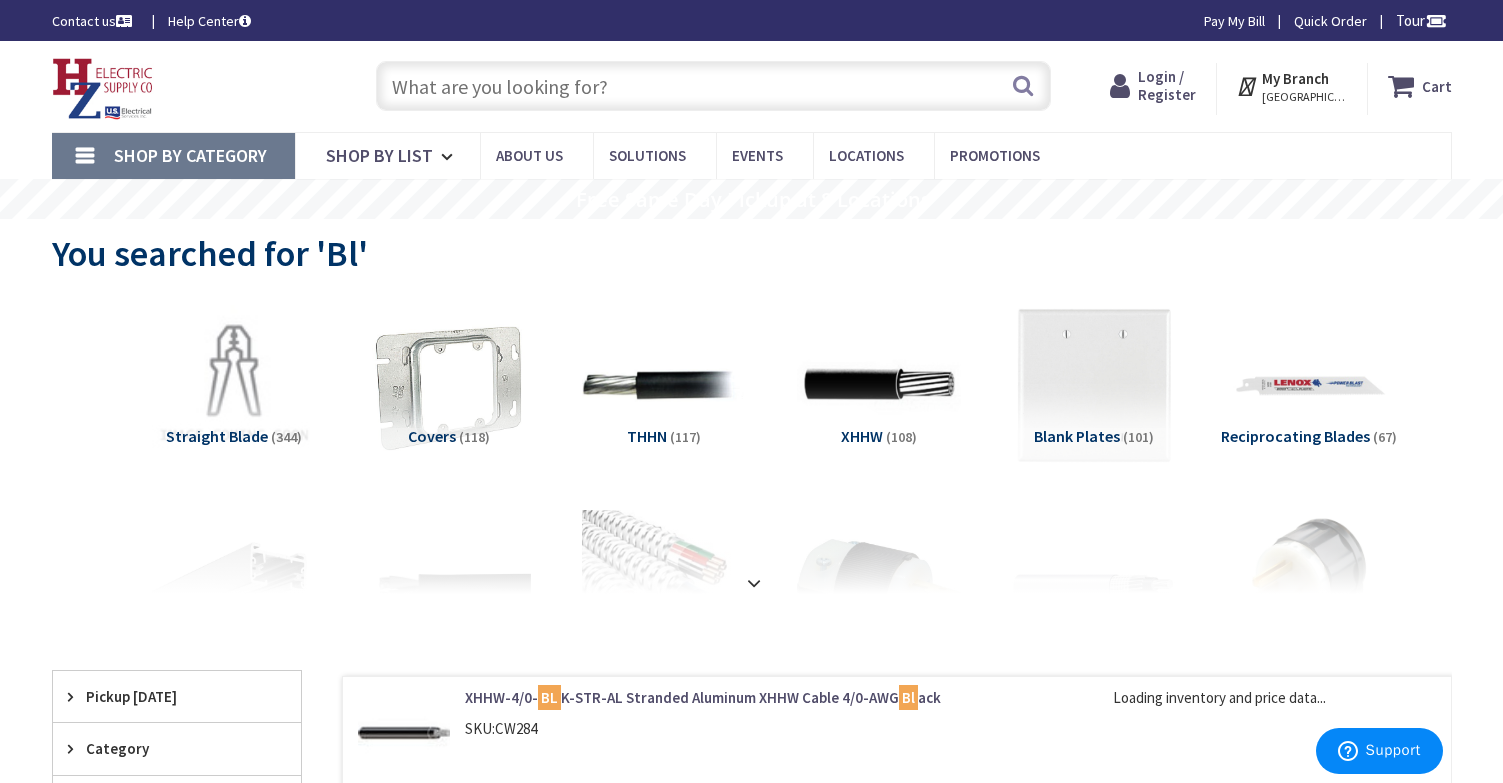 click on "Skip to Content
Toggle Nav
Search
Cart
My Cart
Close" at bounding box center (752, 86) 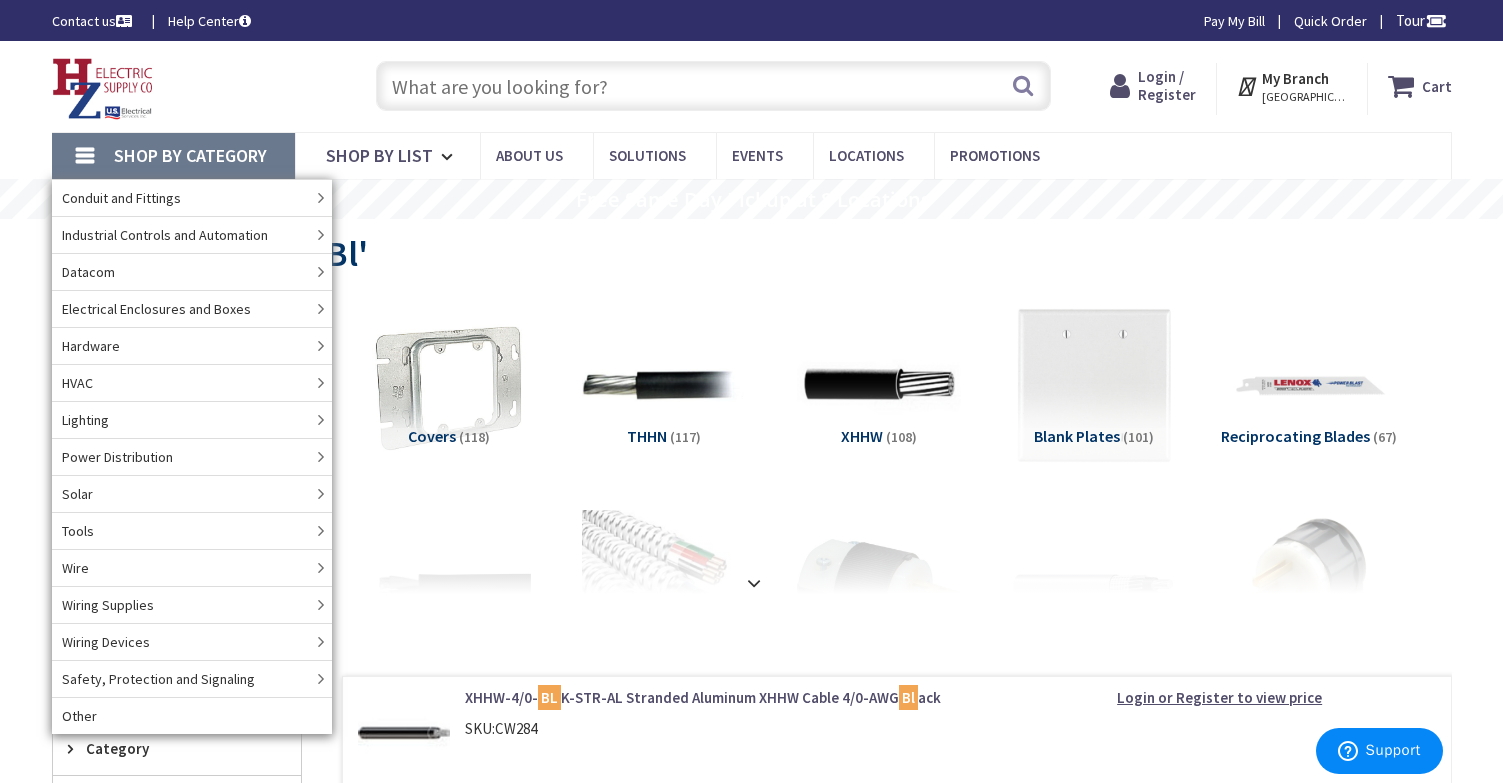 click on "Toggle Nav" at bounding box center (194, 86) 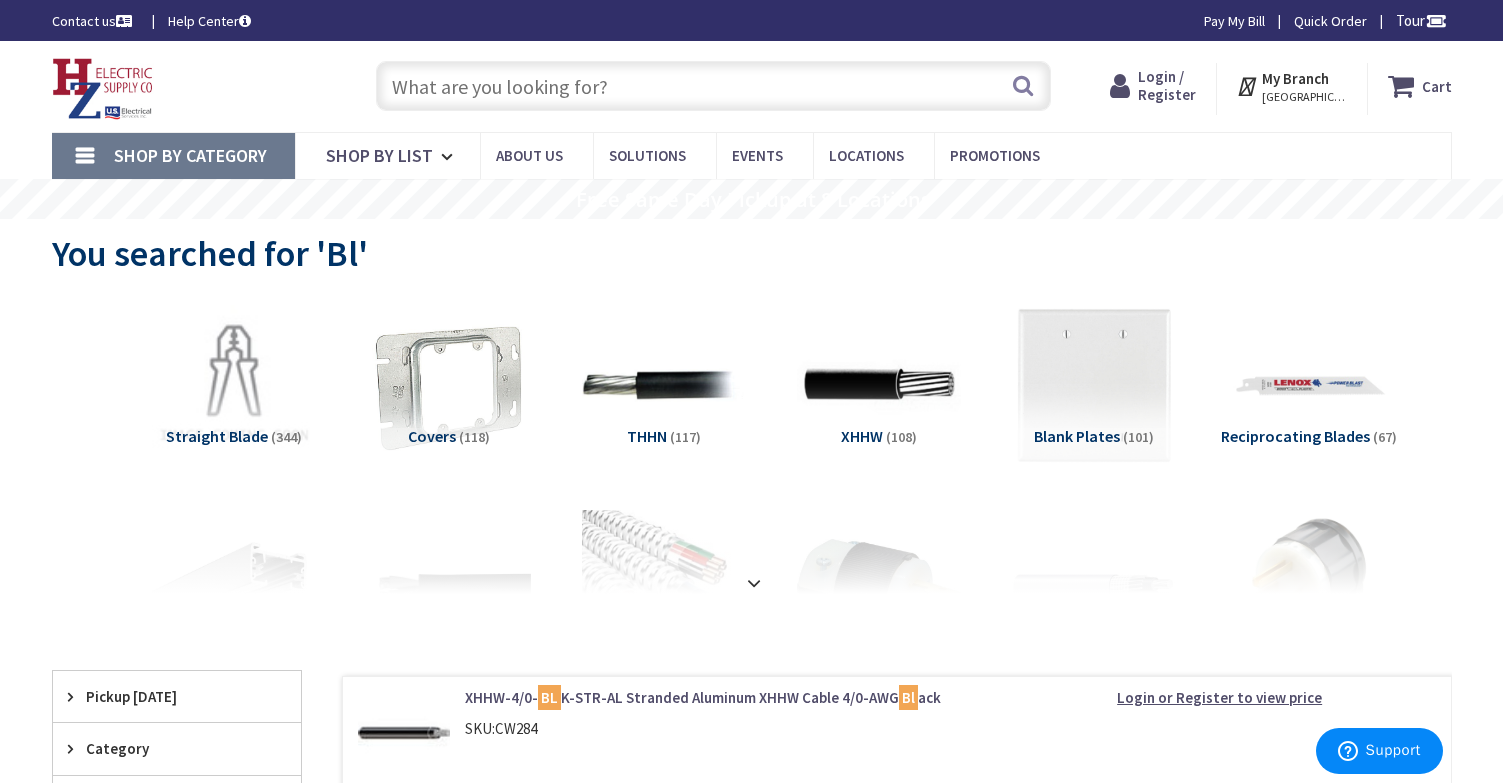 click at bounding box center [713, 86] 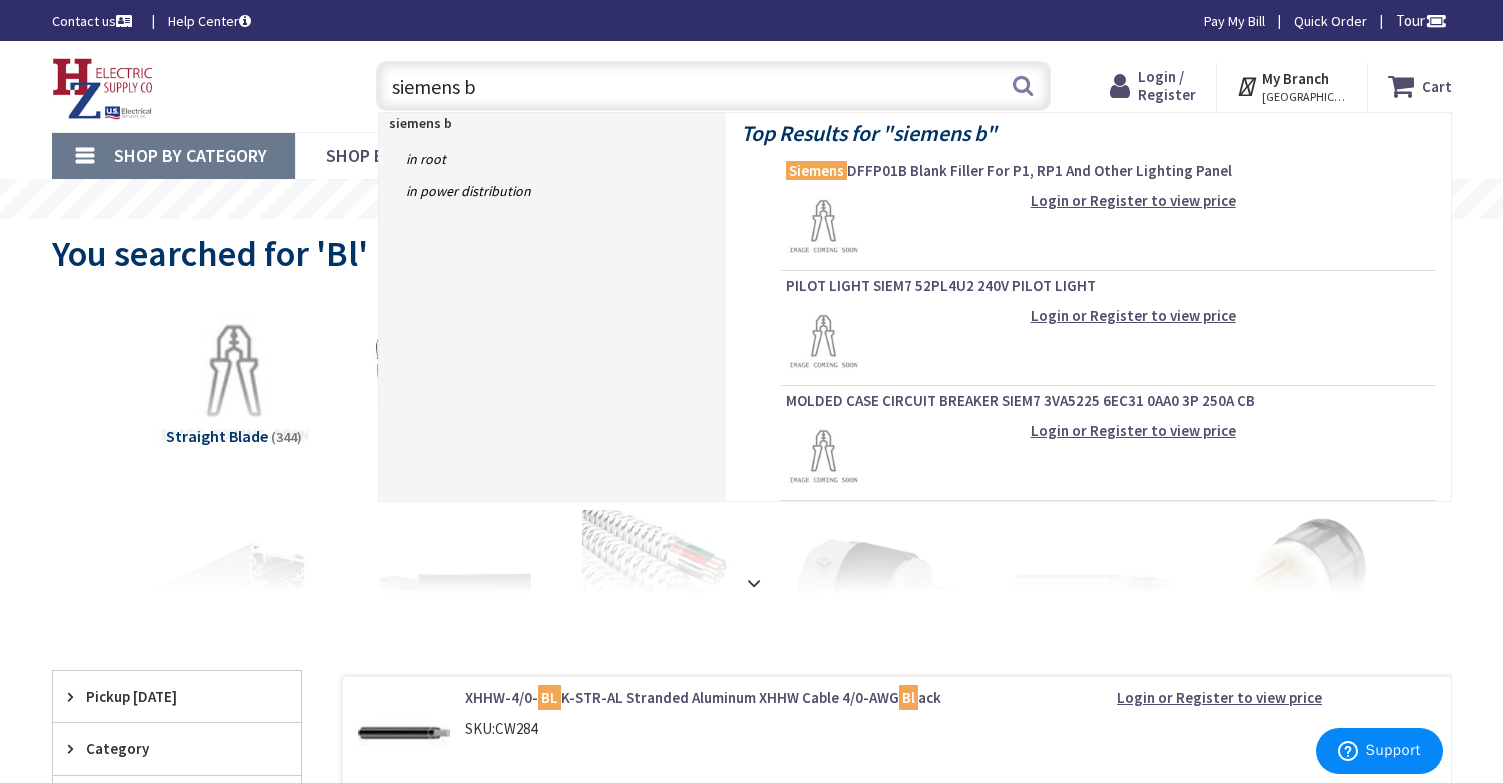 type on "siemens bl" 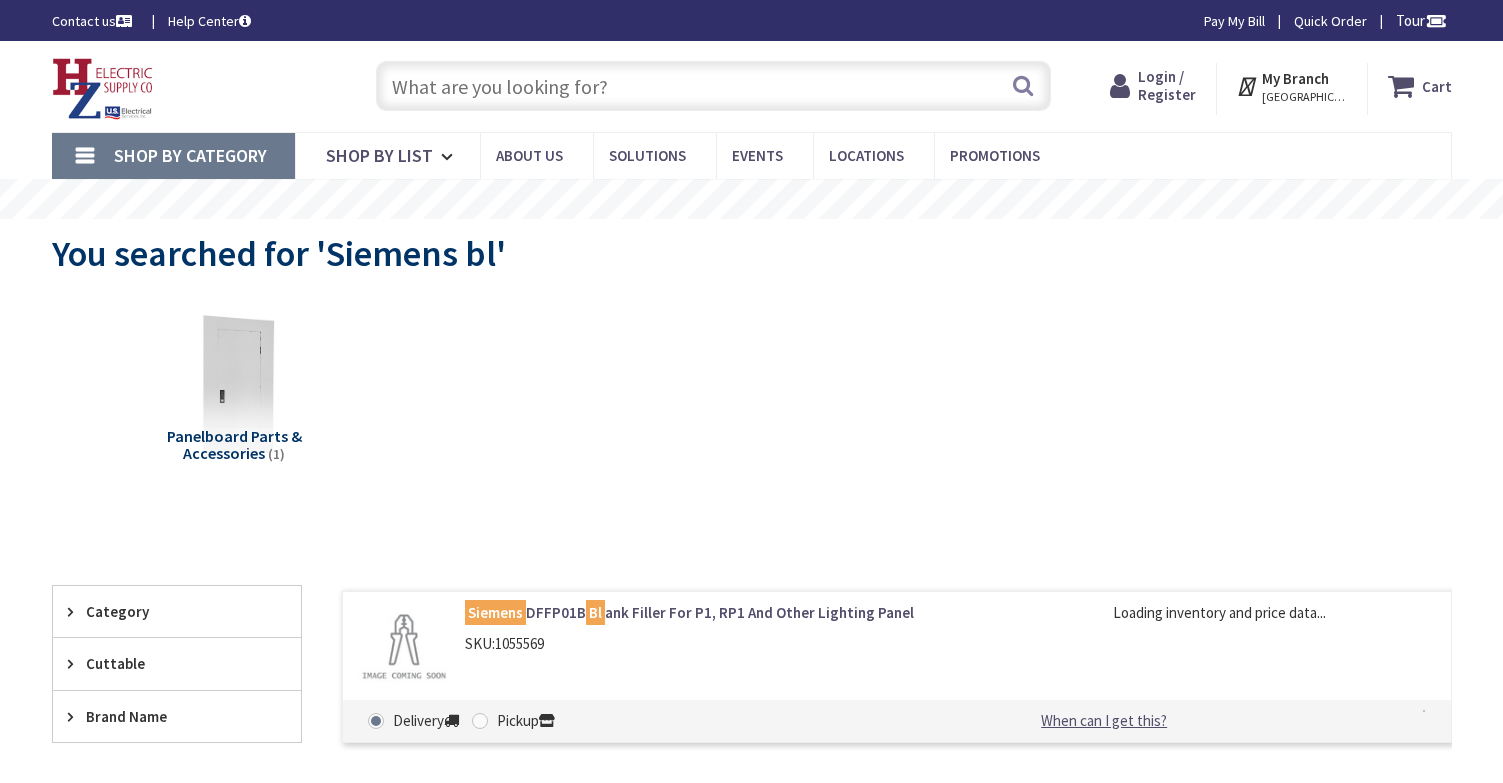 scroll, scrollTop: 0, scrollLeft: 0, axis: both 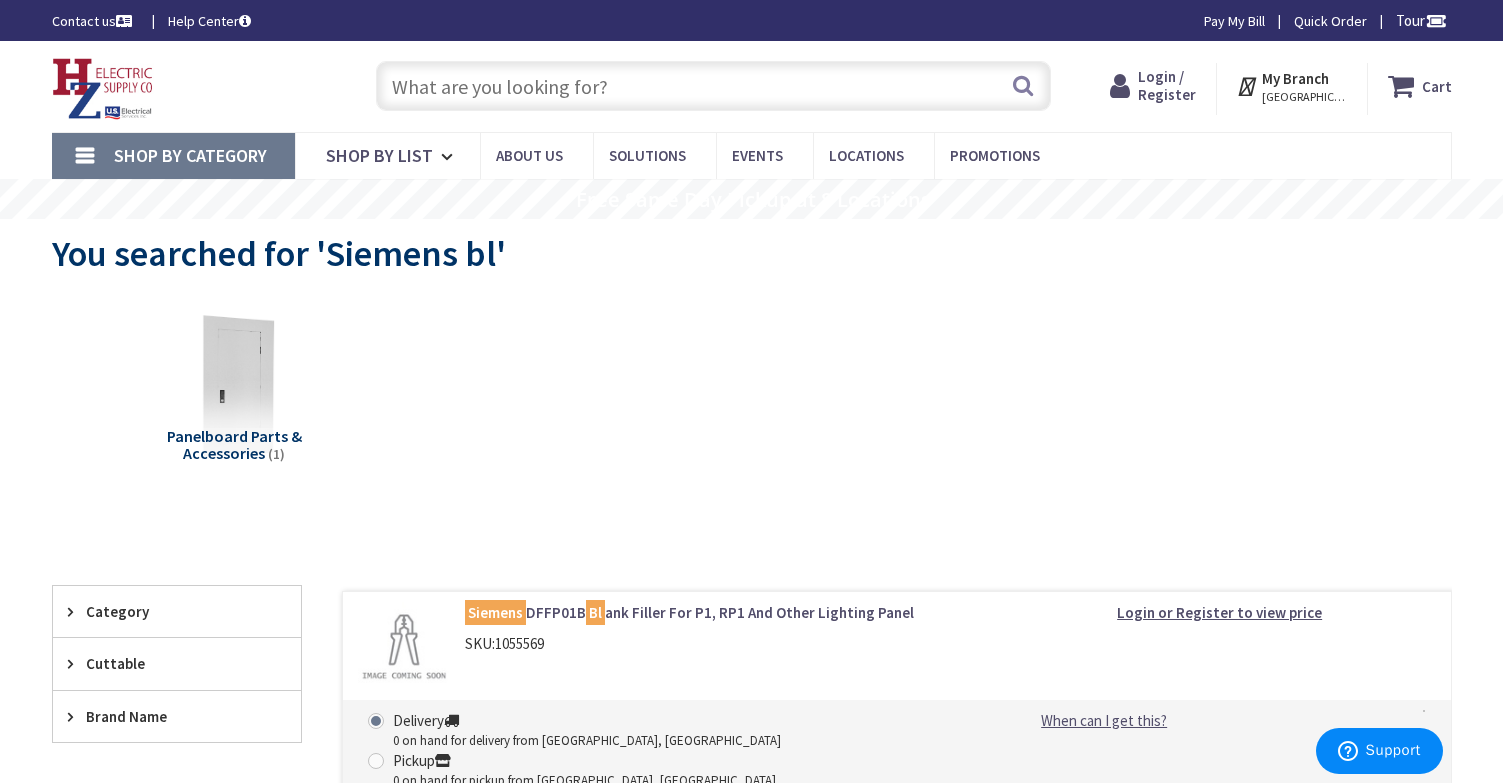 click on "Panelboard Parts & Accessories" at bounding box center [234, 445] 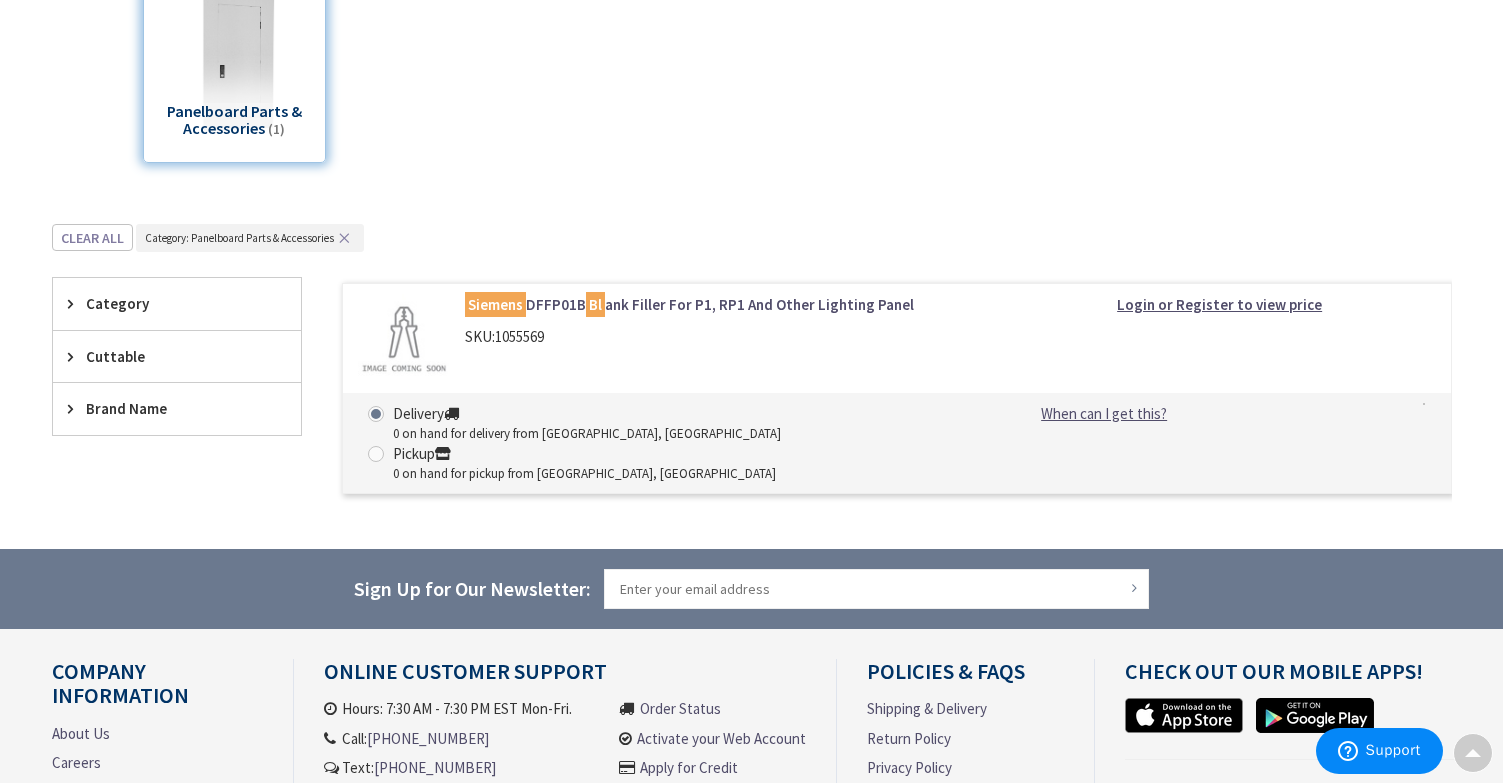 scroll, scrollTop: 319, scrollLeft: 0, axis: vertical 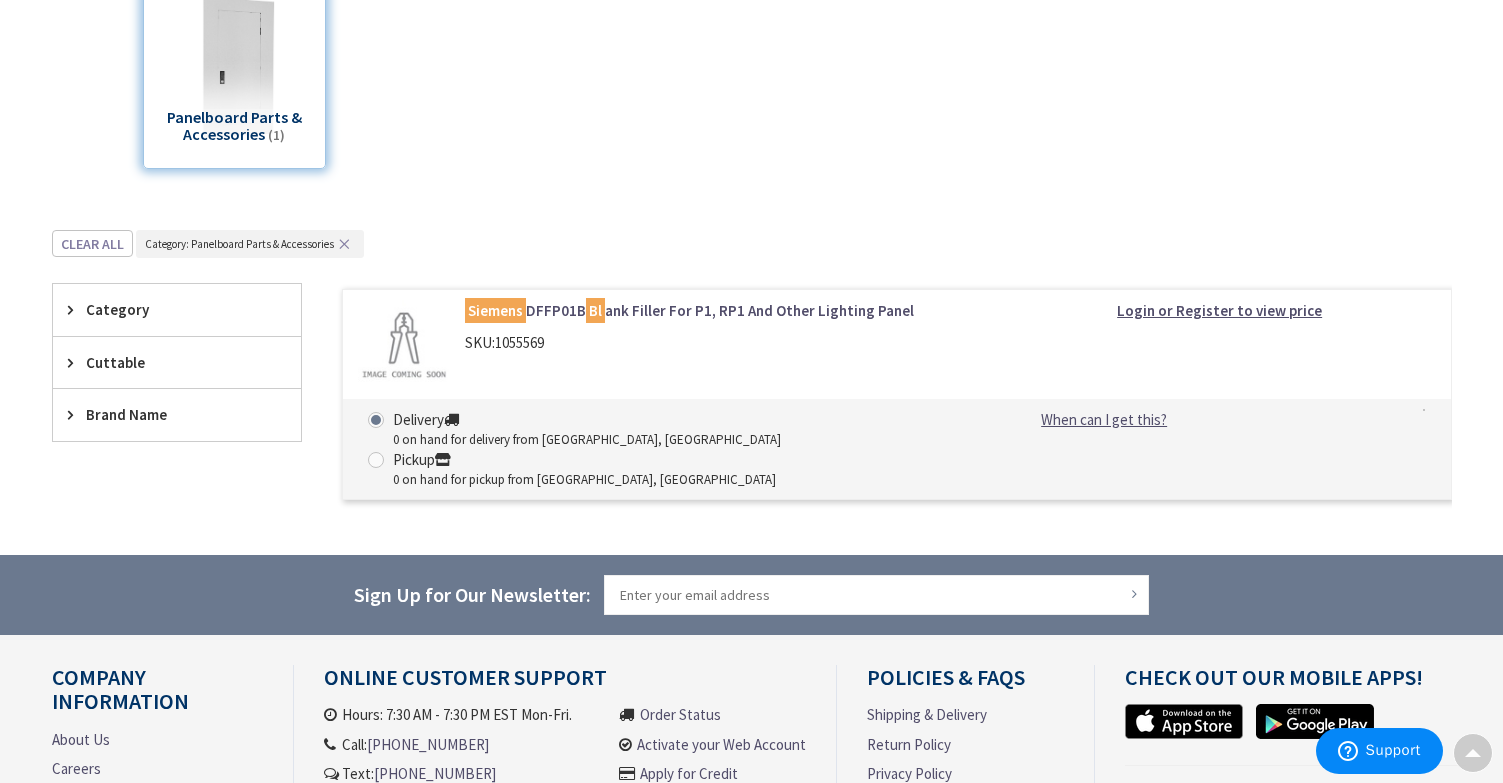click on "Siemens" at bounding box center (495, 310) 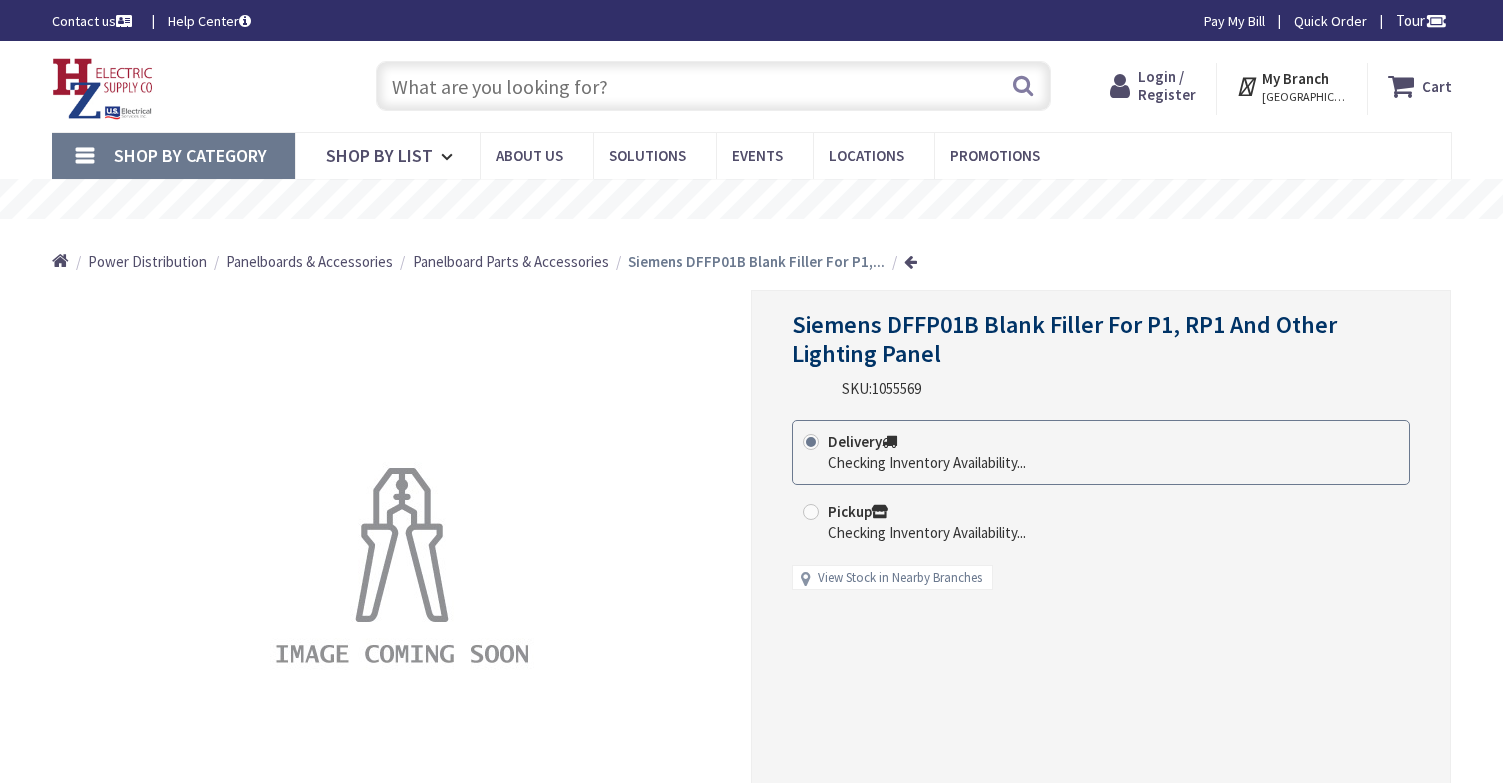 scroll, scrollTop: 0, scrollLeft: 0, axis: both 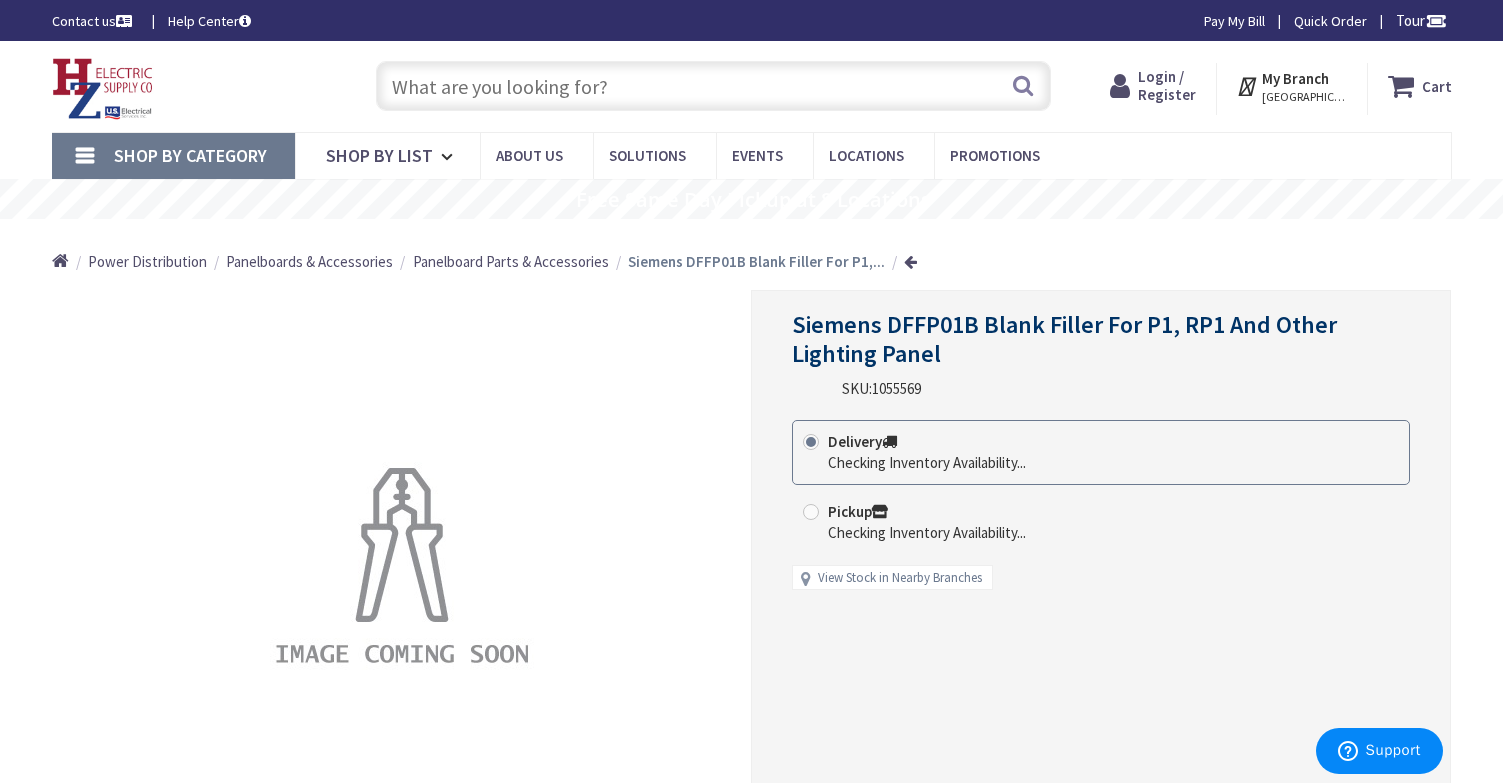 click on "Power Distribution" at bounding box center [147, 261] 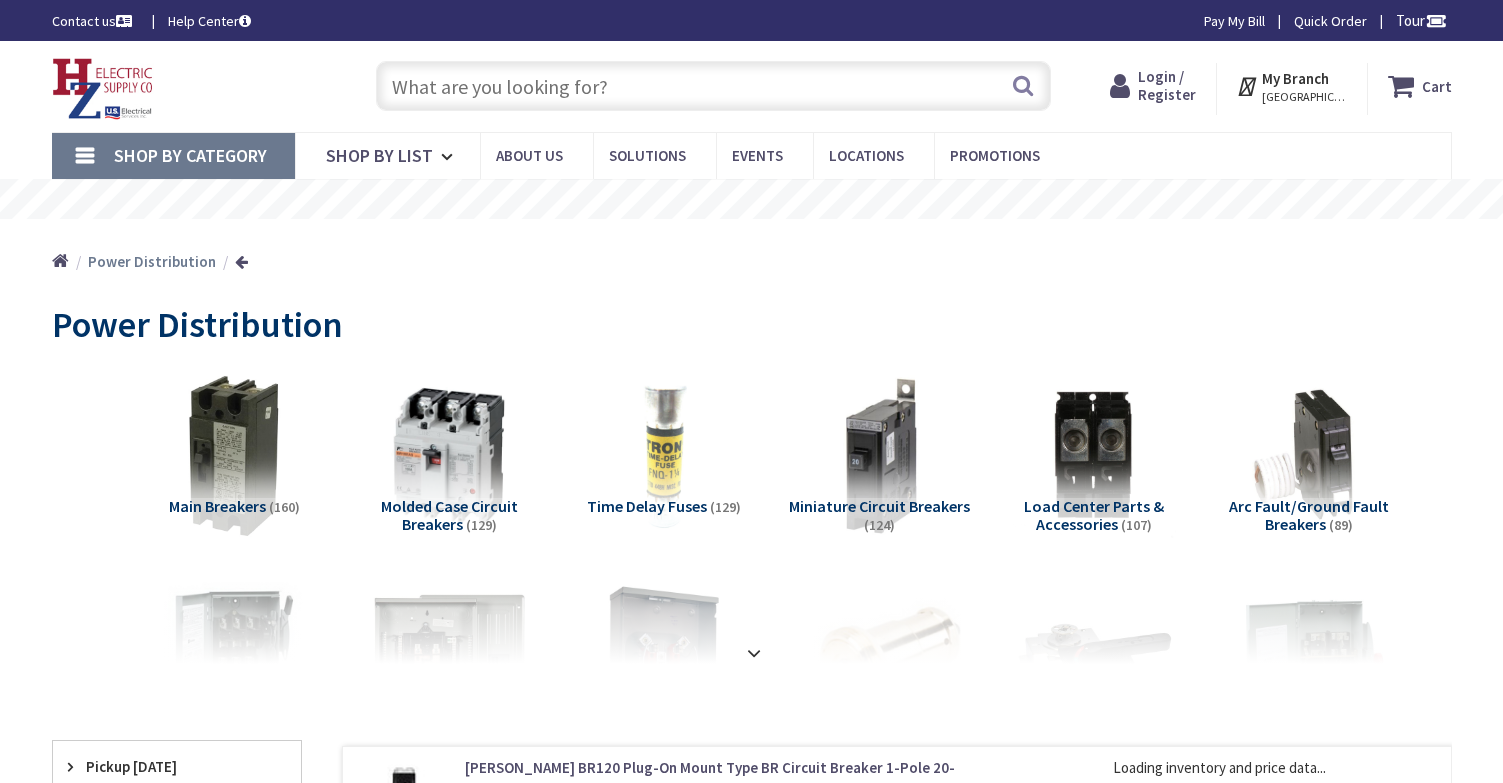 scroll, scrollTop: 0, scrollLeft: 0, axis: both 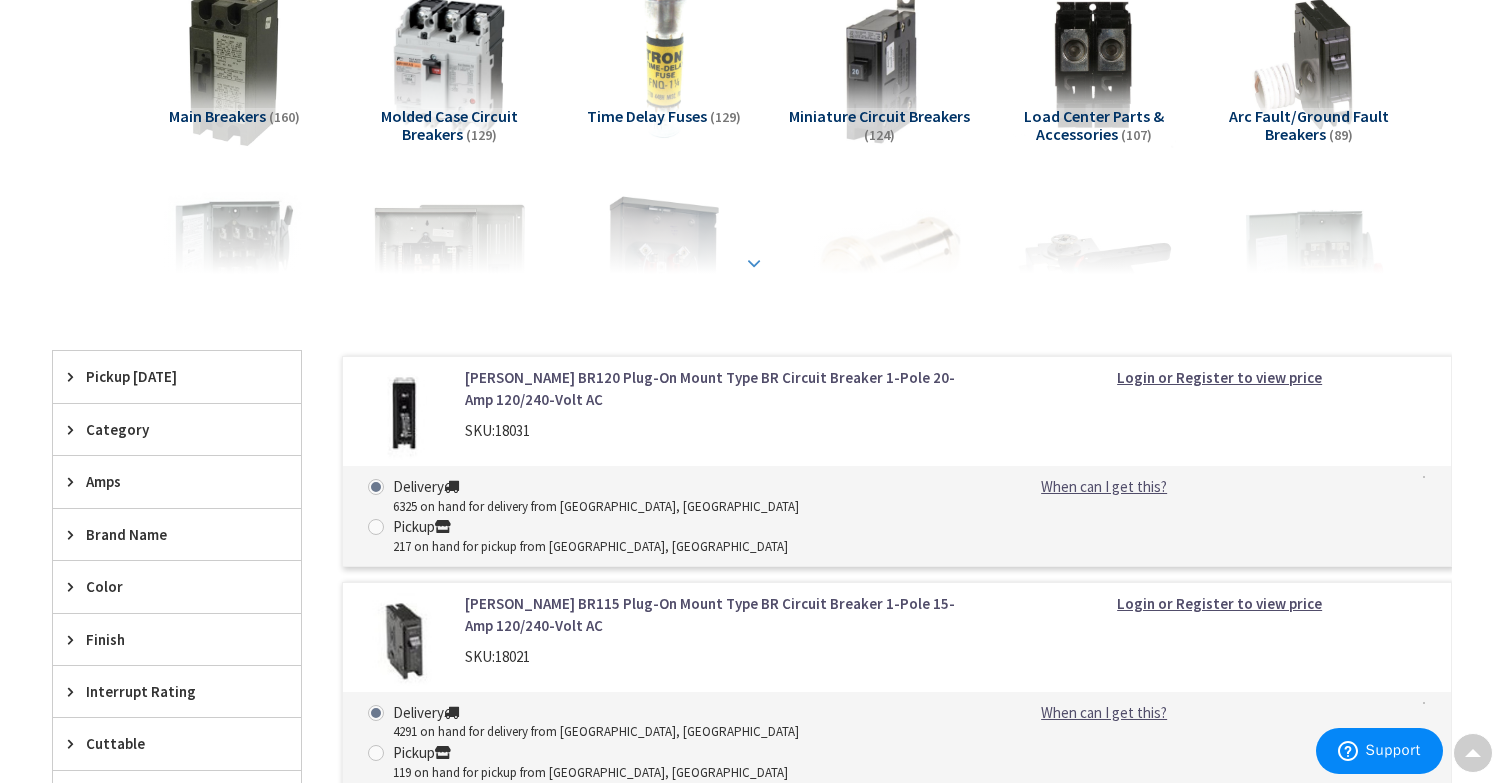 click at bounding box center (754, 263) 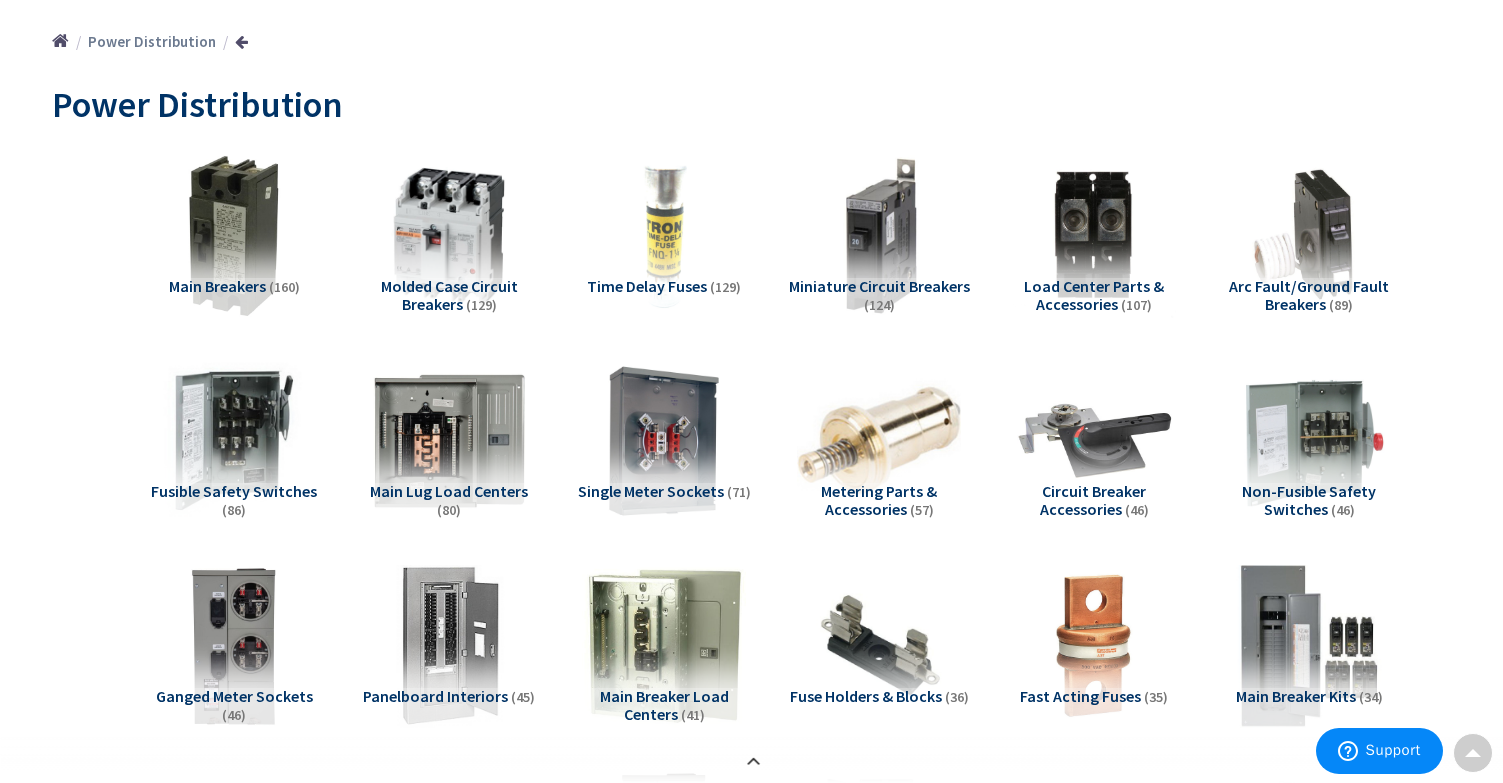 scroll, scrollTop: 217, scrollLeft: 0, axis: vertical 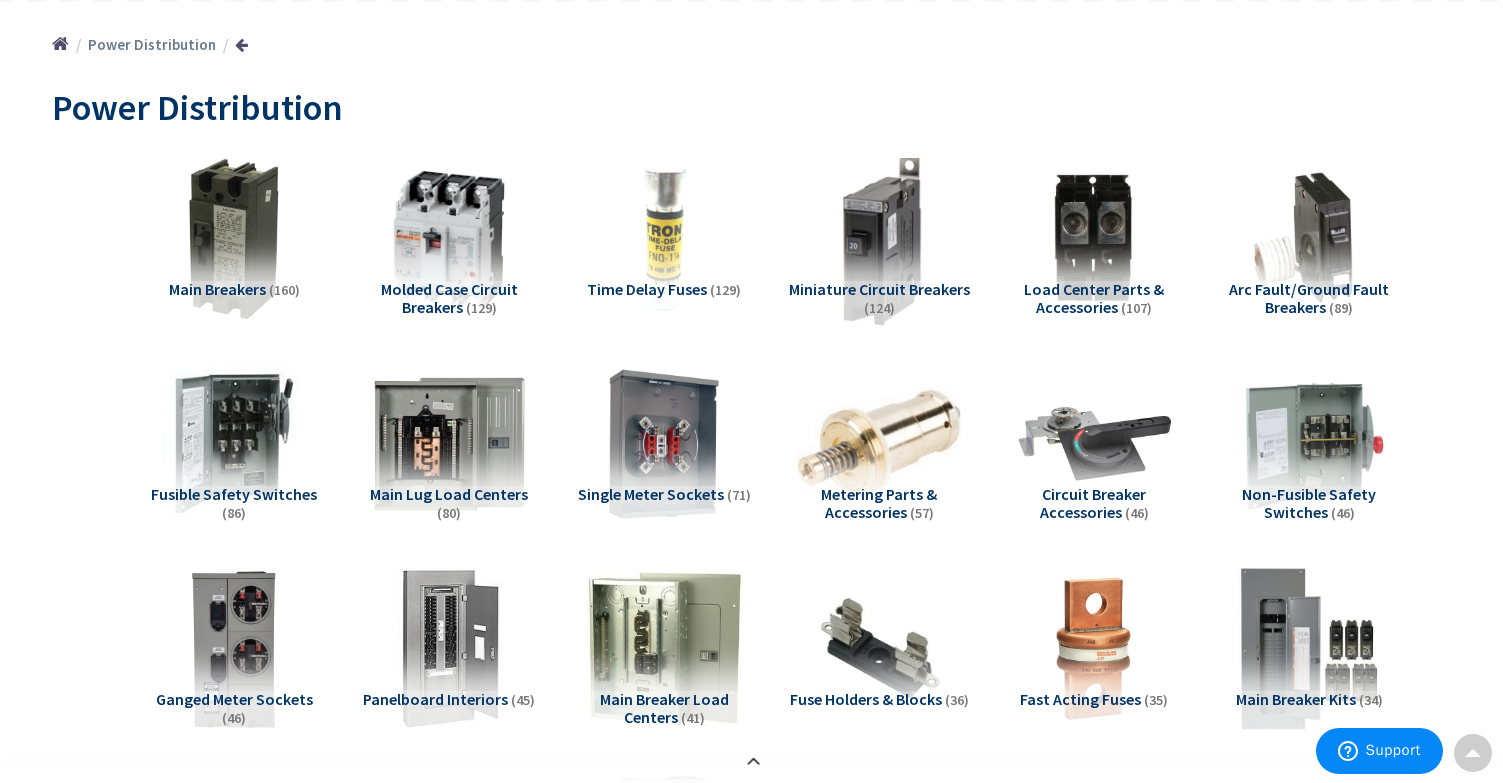 click at bounding box center [878, 238] 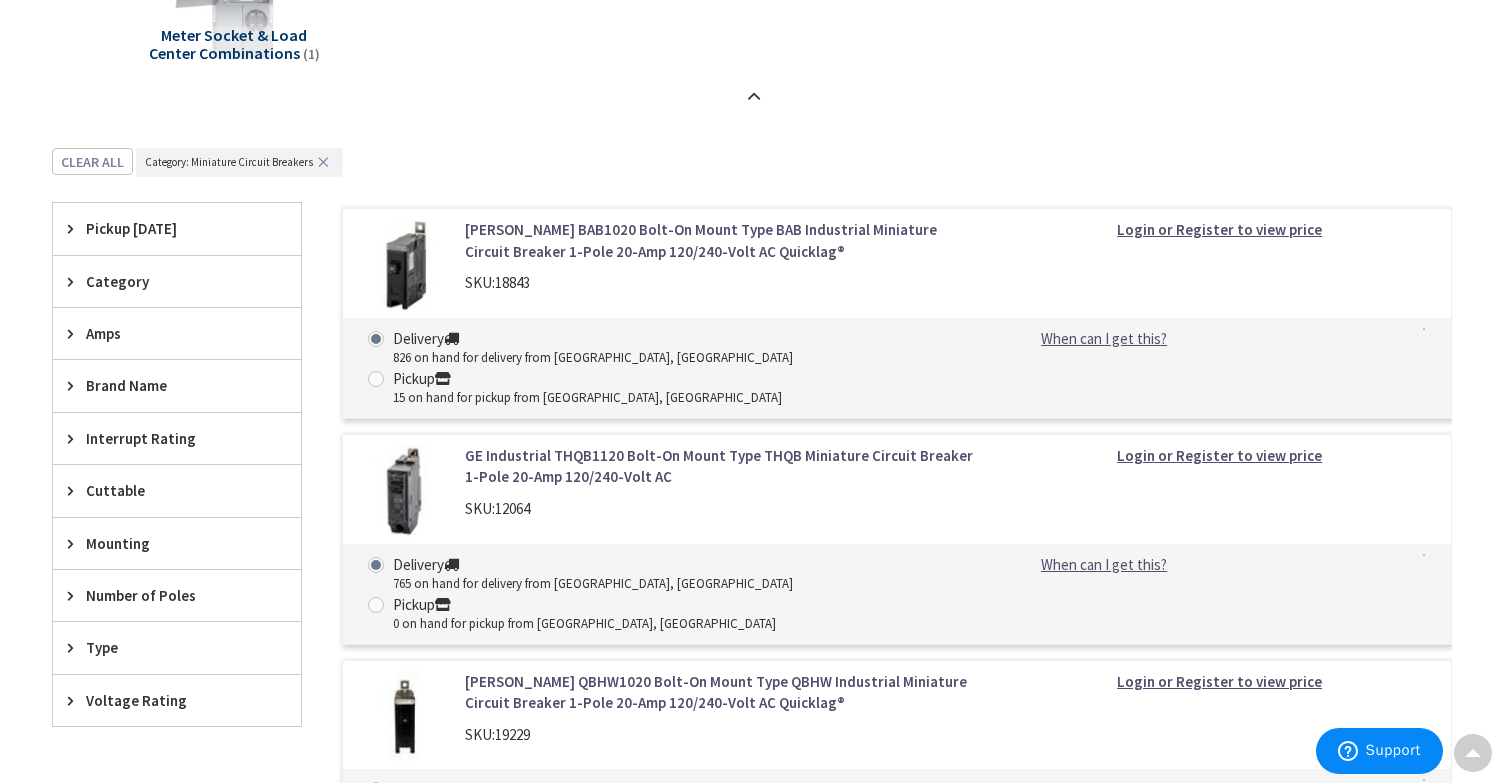 scroll, scrollTop: 2313, scrollLeft: 0, axis: vertical 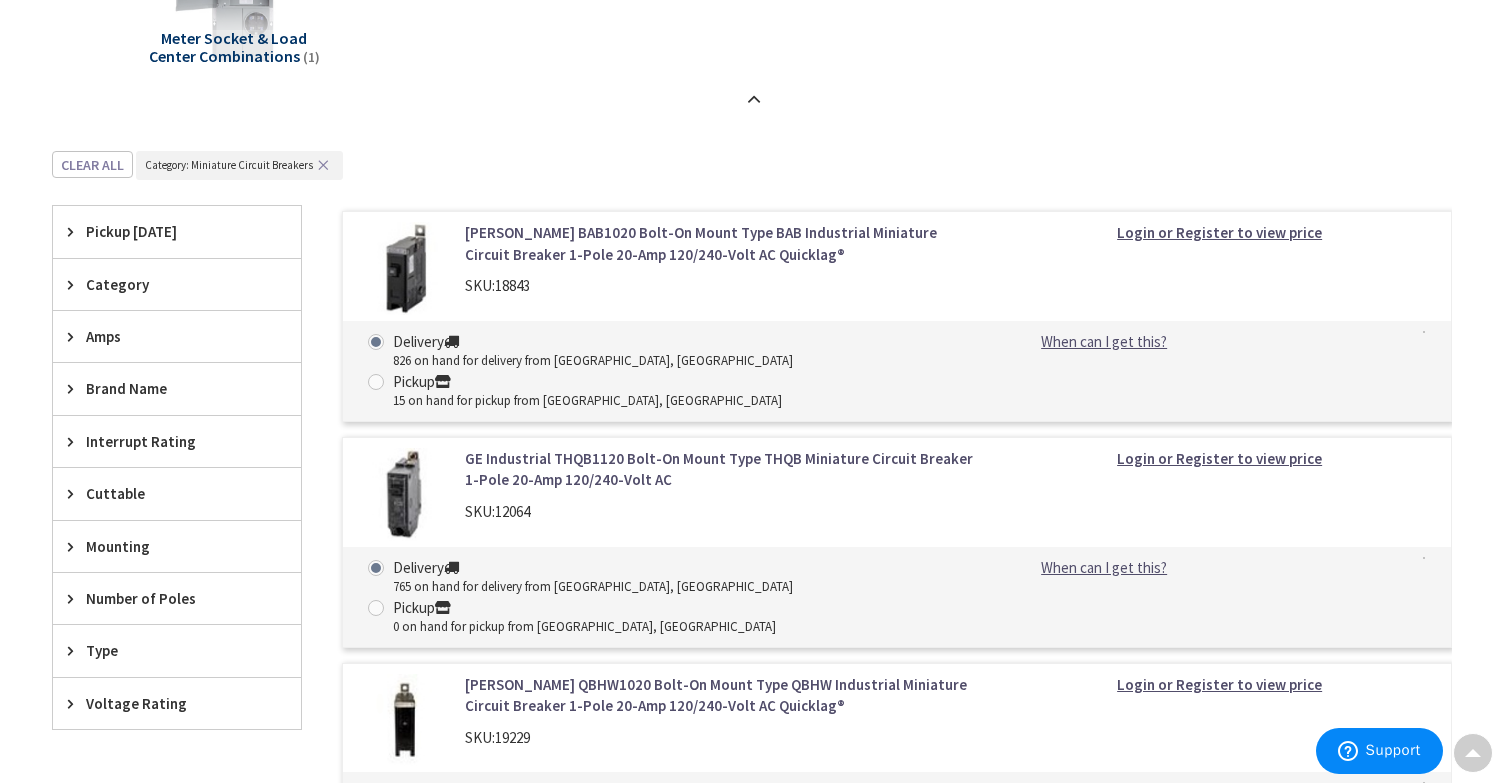 click at bounding box center [75, 388] 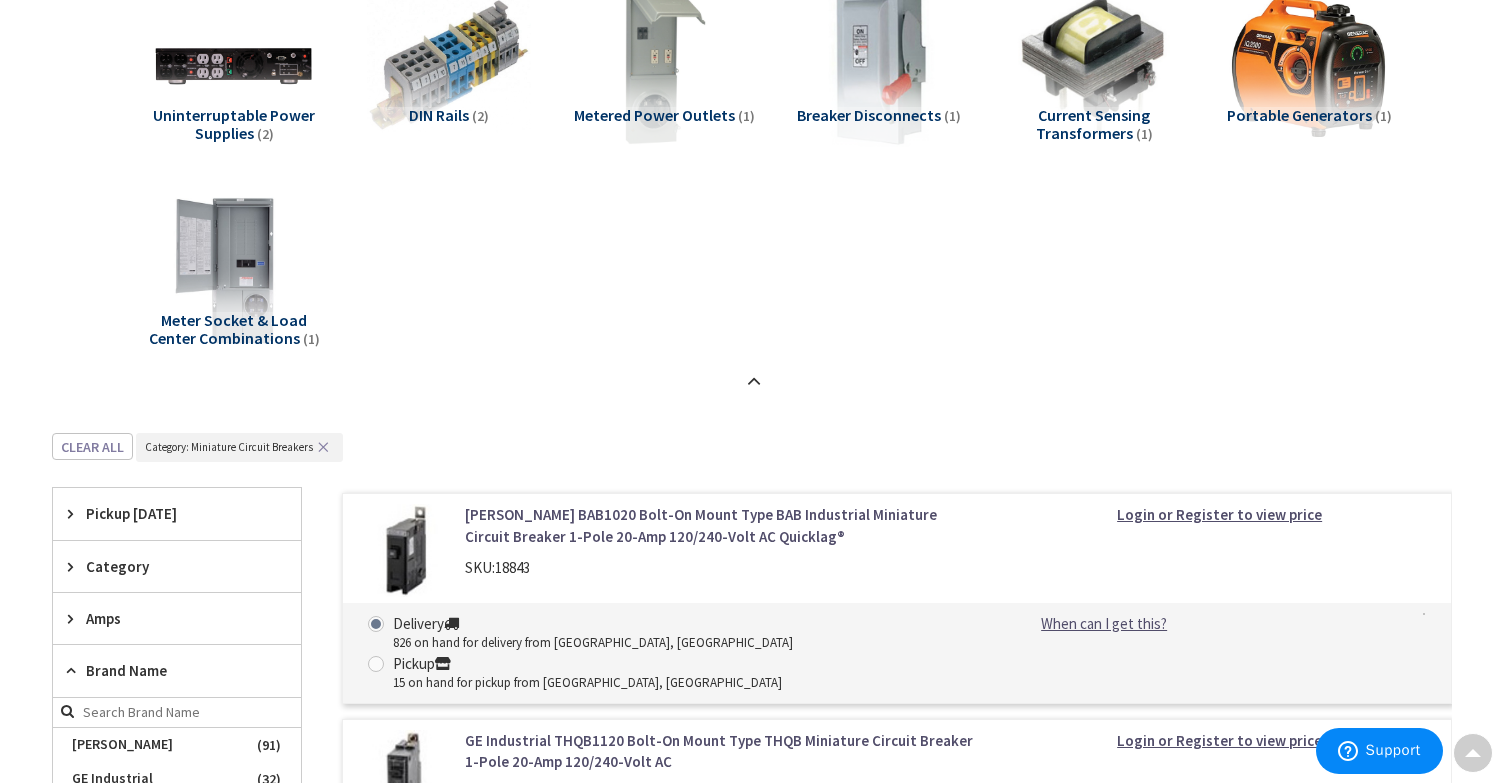 scroll, scrollTop: 2111, scrollLeft: 0, axis: vertical 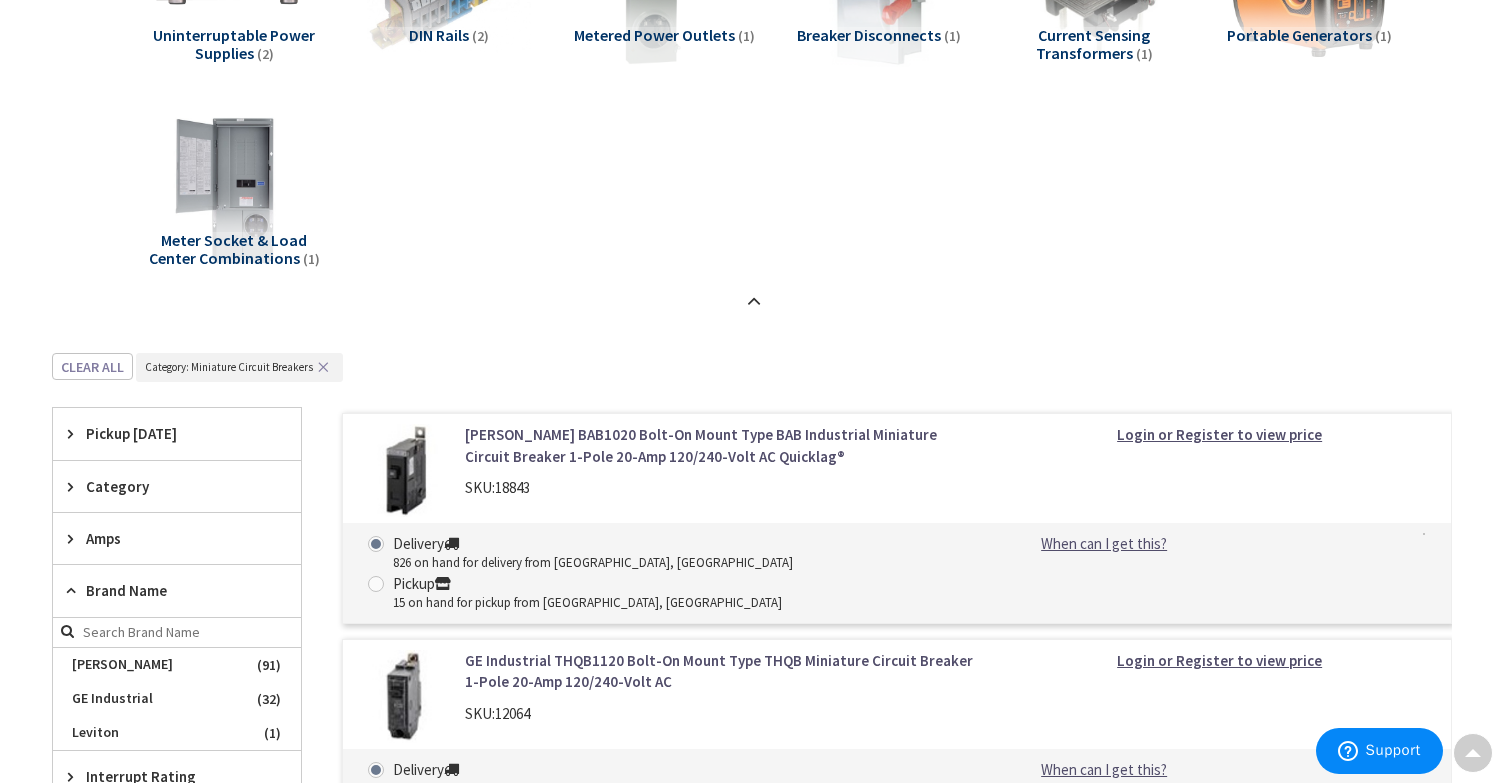 click on "Amps" at bounding box center [167, 538] 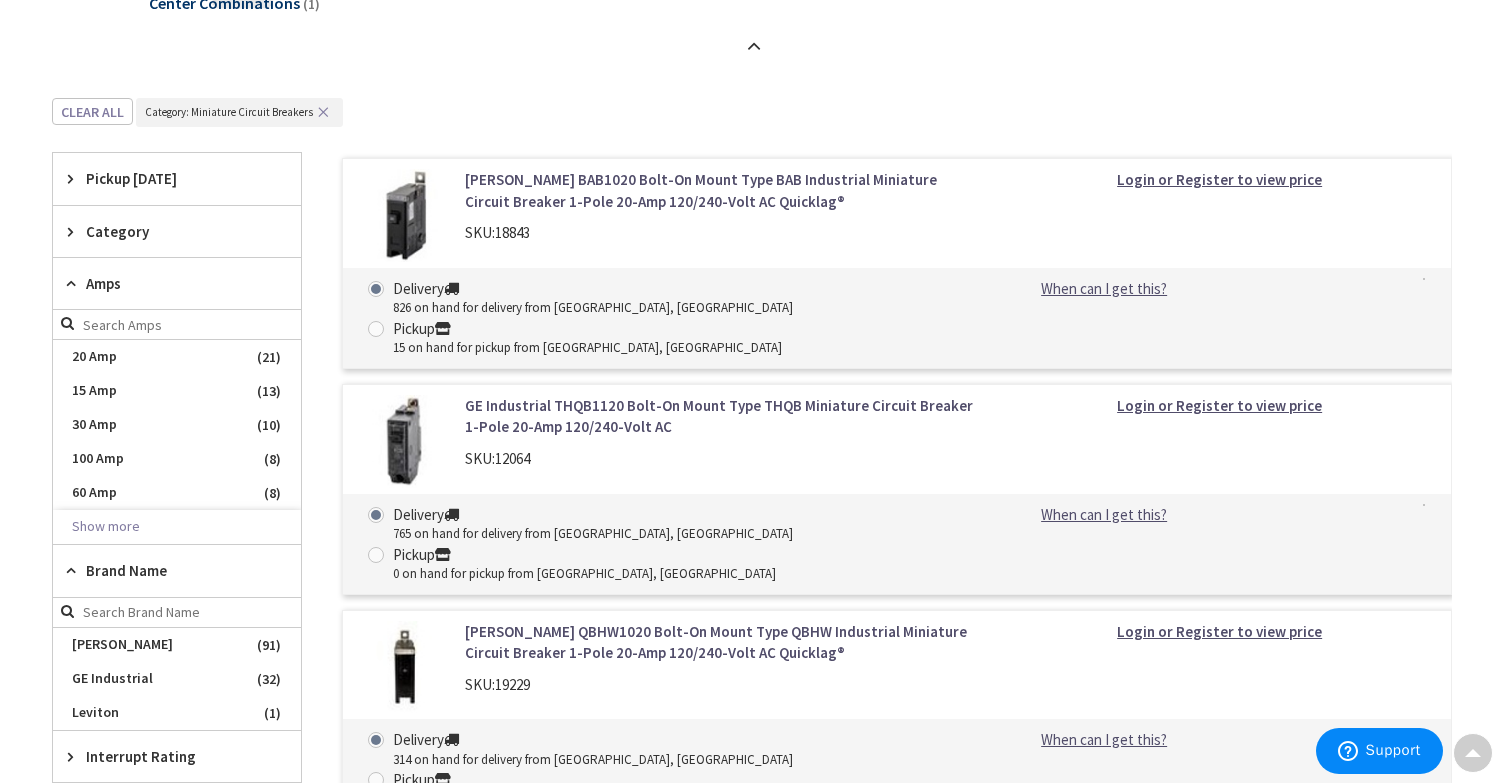 scroll, scrollTop: 2386, scrollLeft: 0, axis: vertical 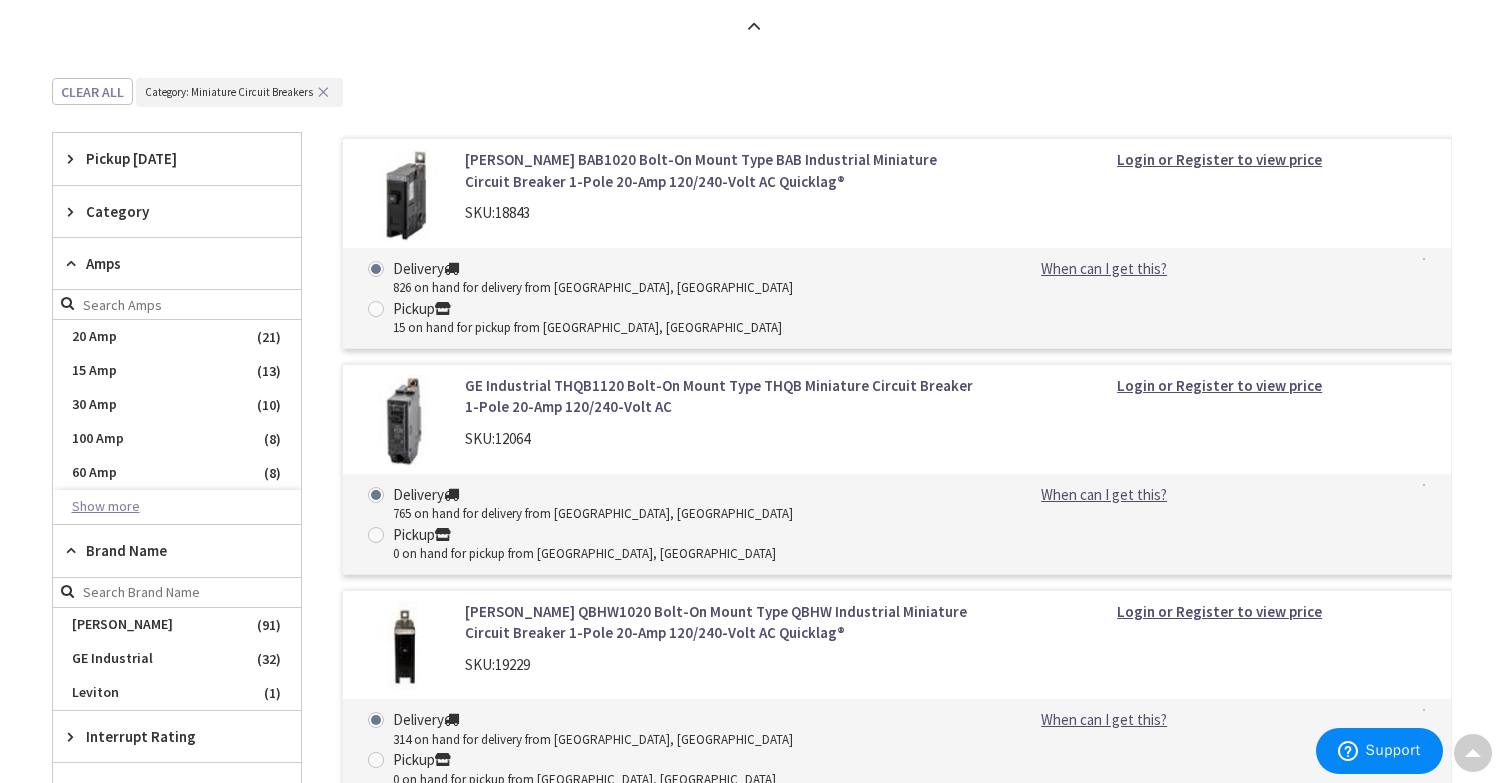 click on "Show more" at bounding box center (177, 507) 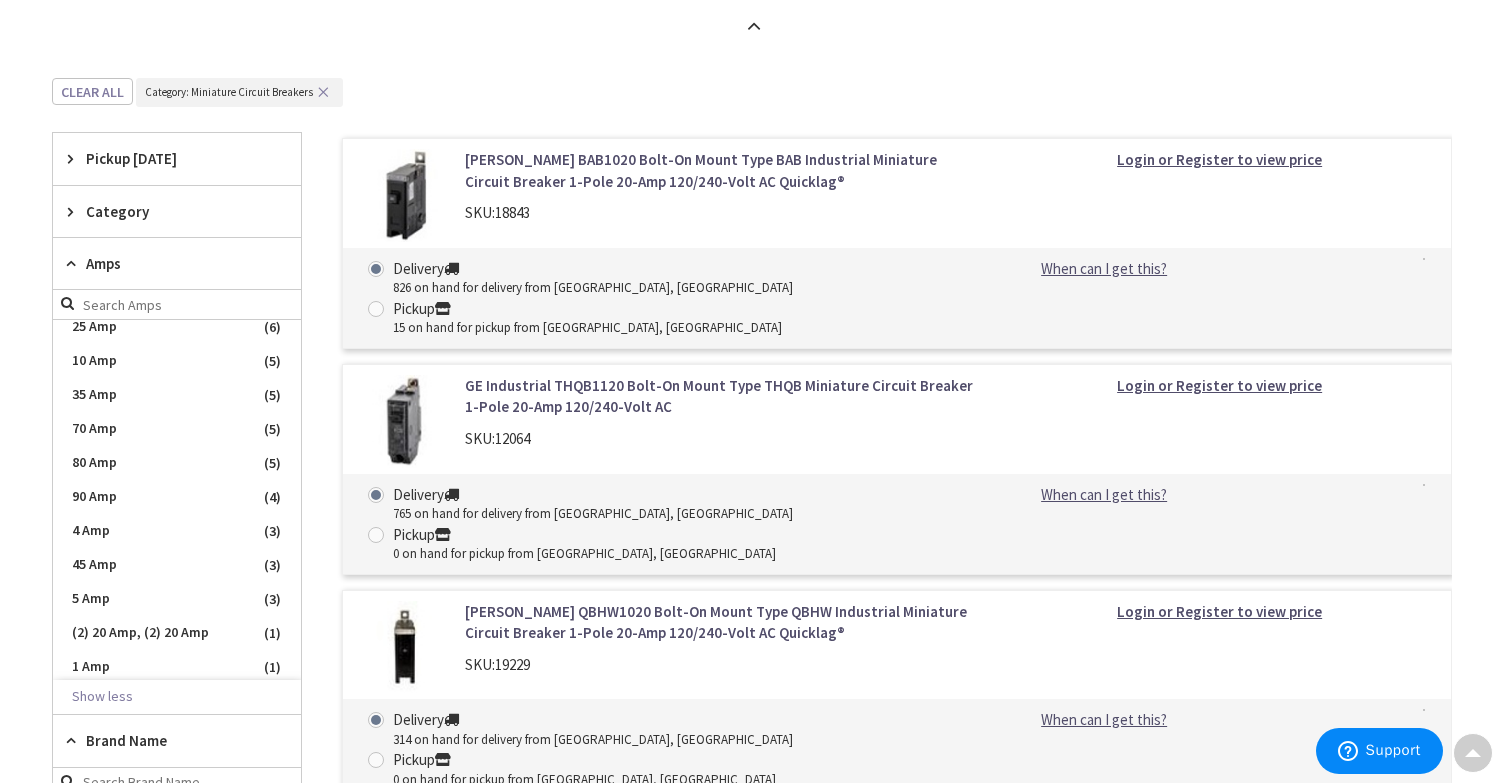 scroll, scrollTop: 285, scrollLeft: 0, axis: vertical 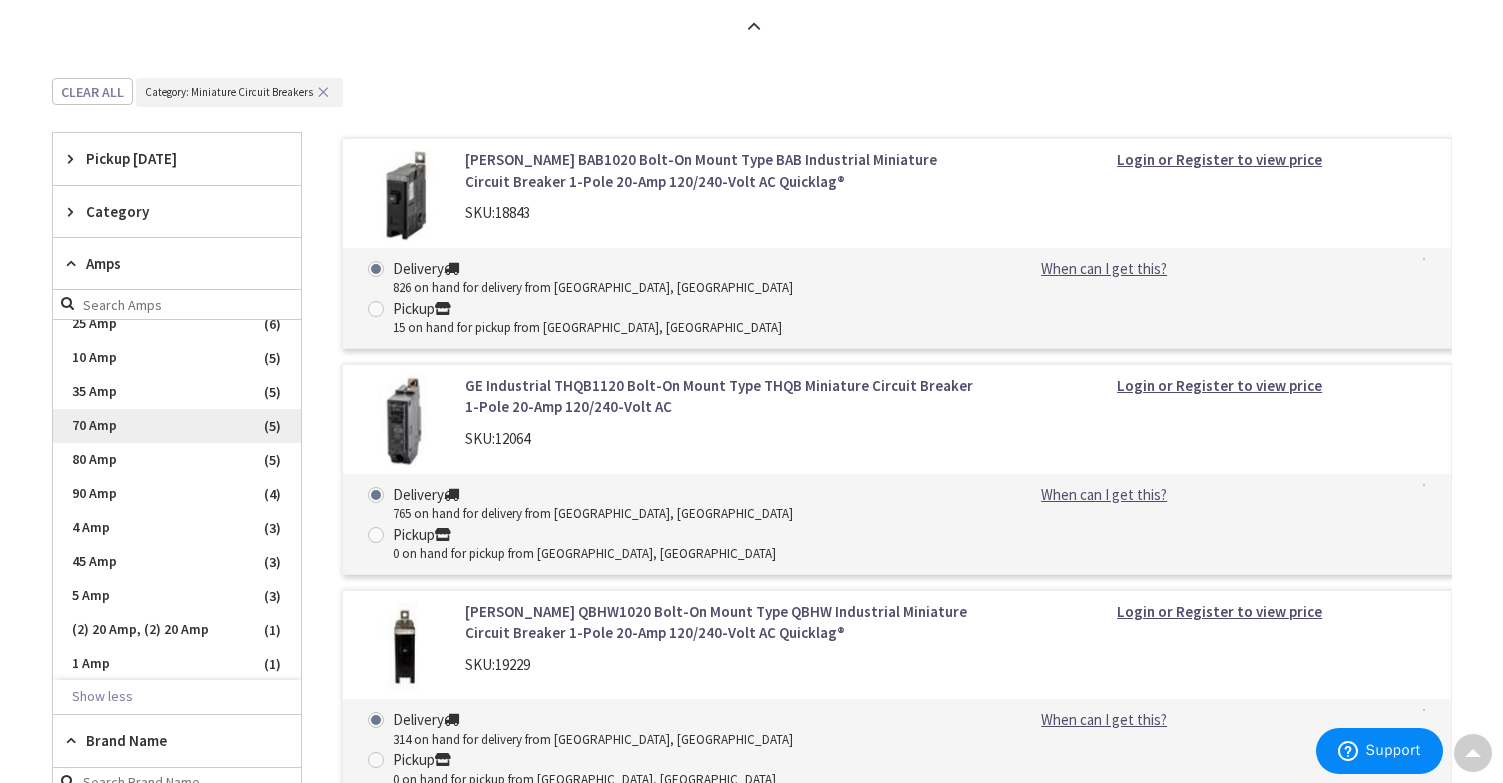 click on "70 Amp" at bounding box center (177, 426) 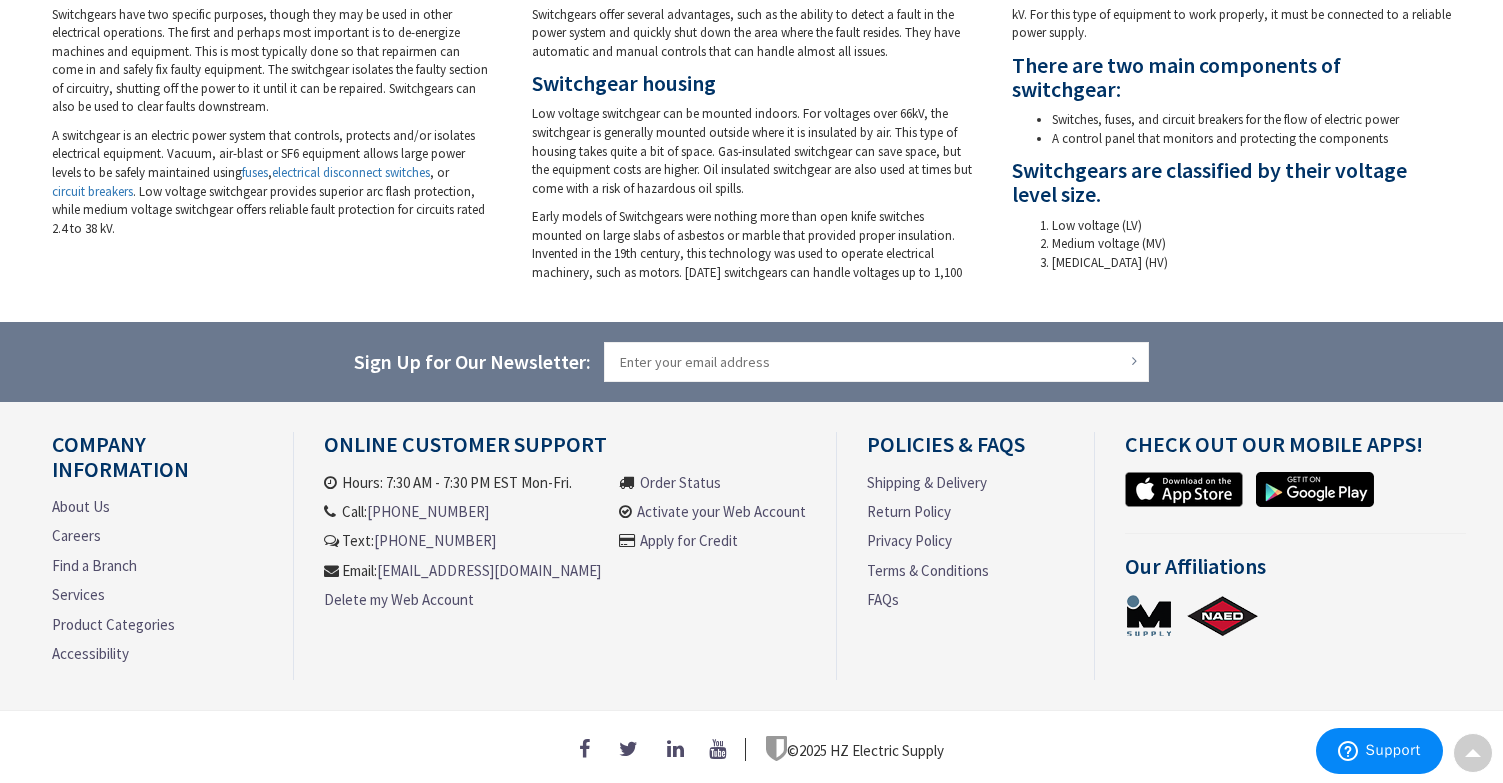 scroll, scrollTop: 1806, scrollLeft: 0, axis: vertical 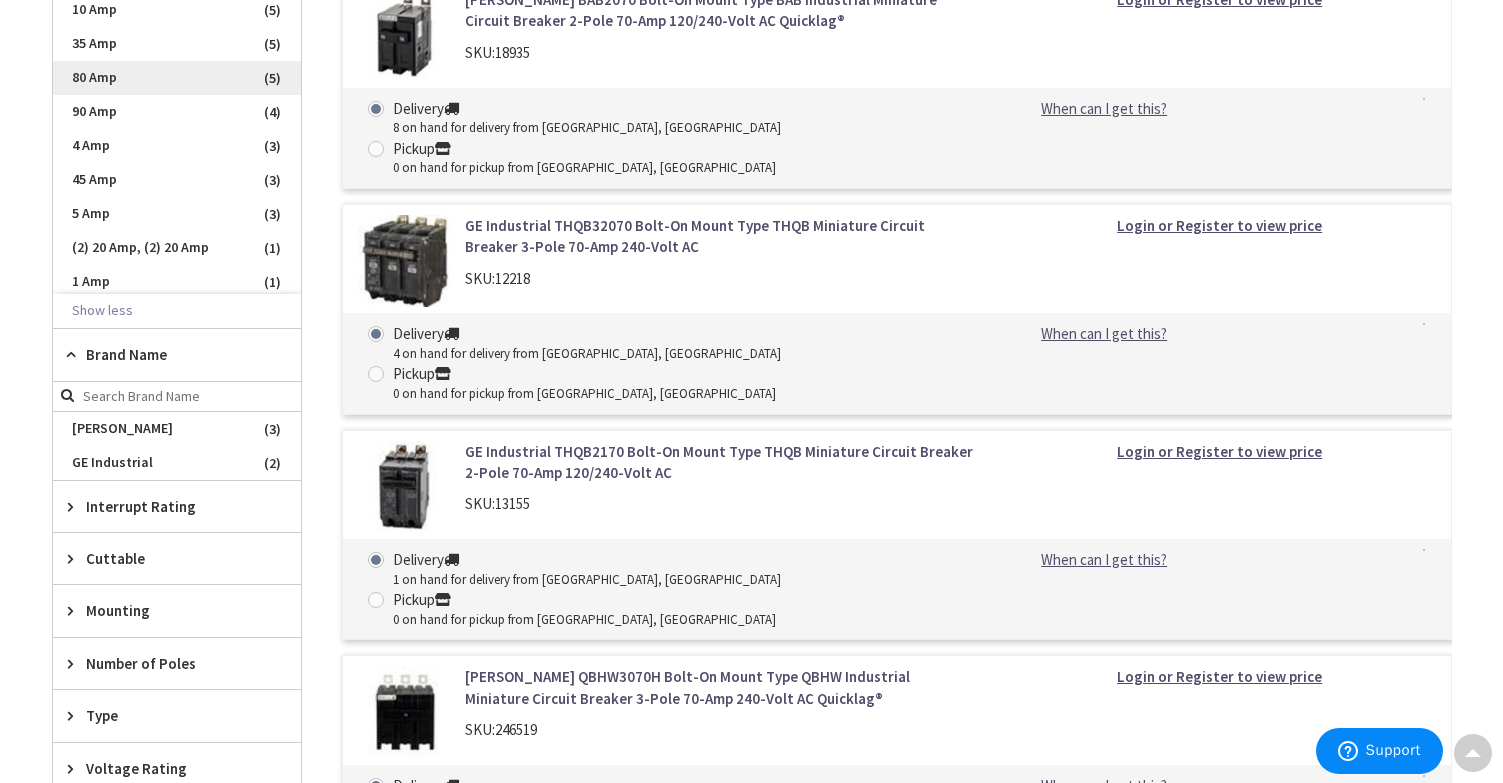 click on "80 Amp" at bounding box center [177, 78] 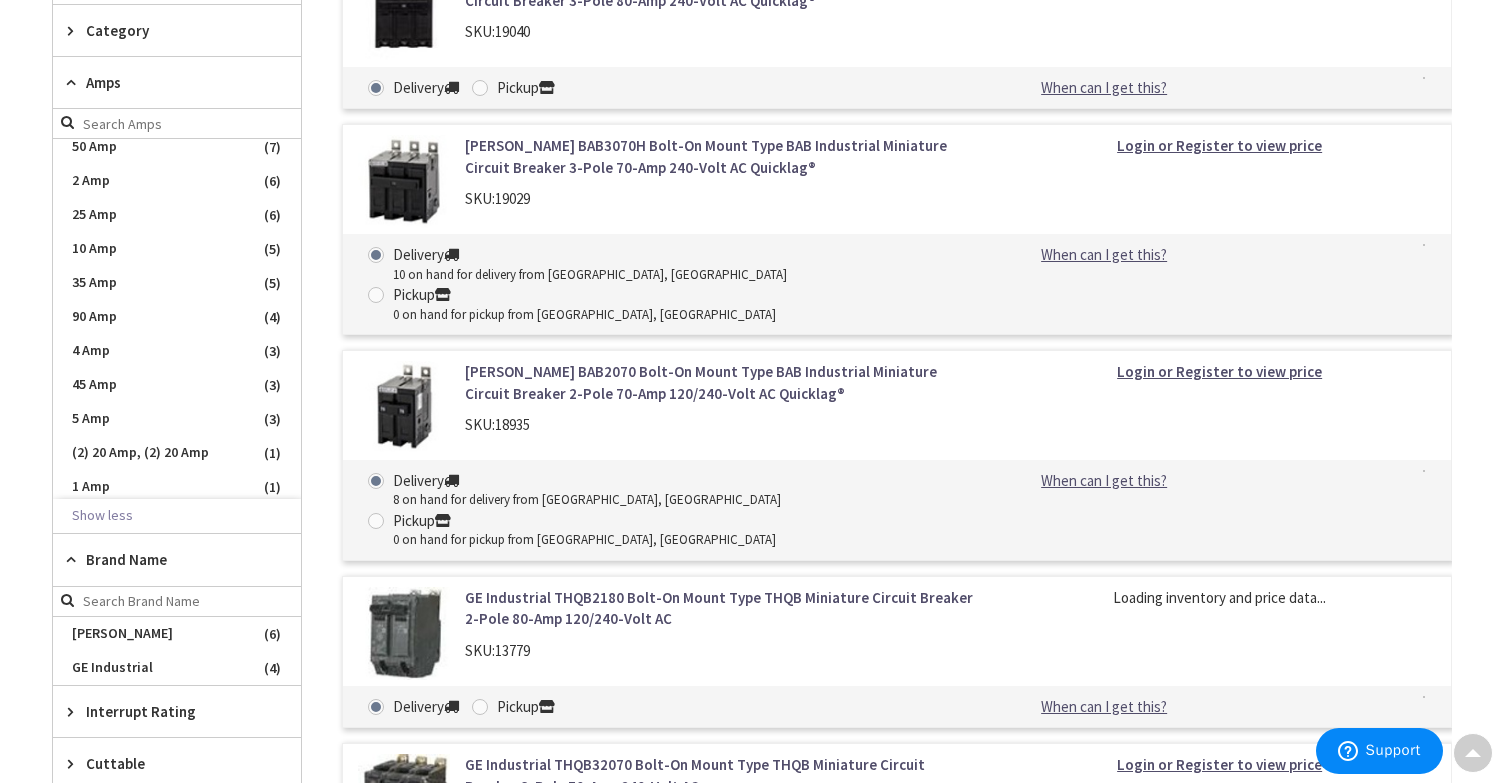 scroll, scrollTop: 1132, scrollLeft: 0, axis: vertical 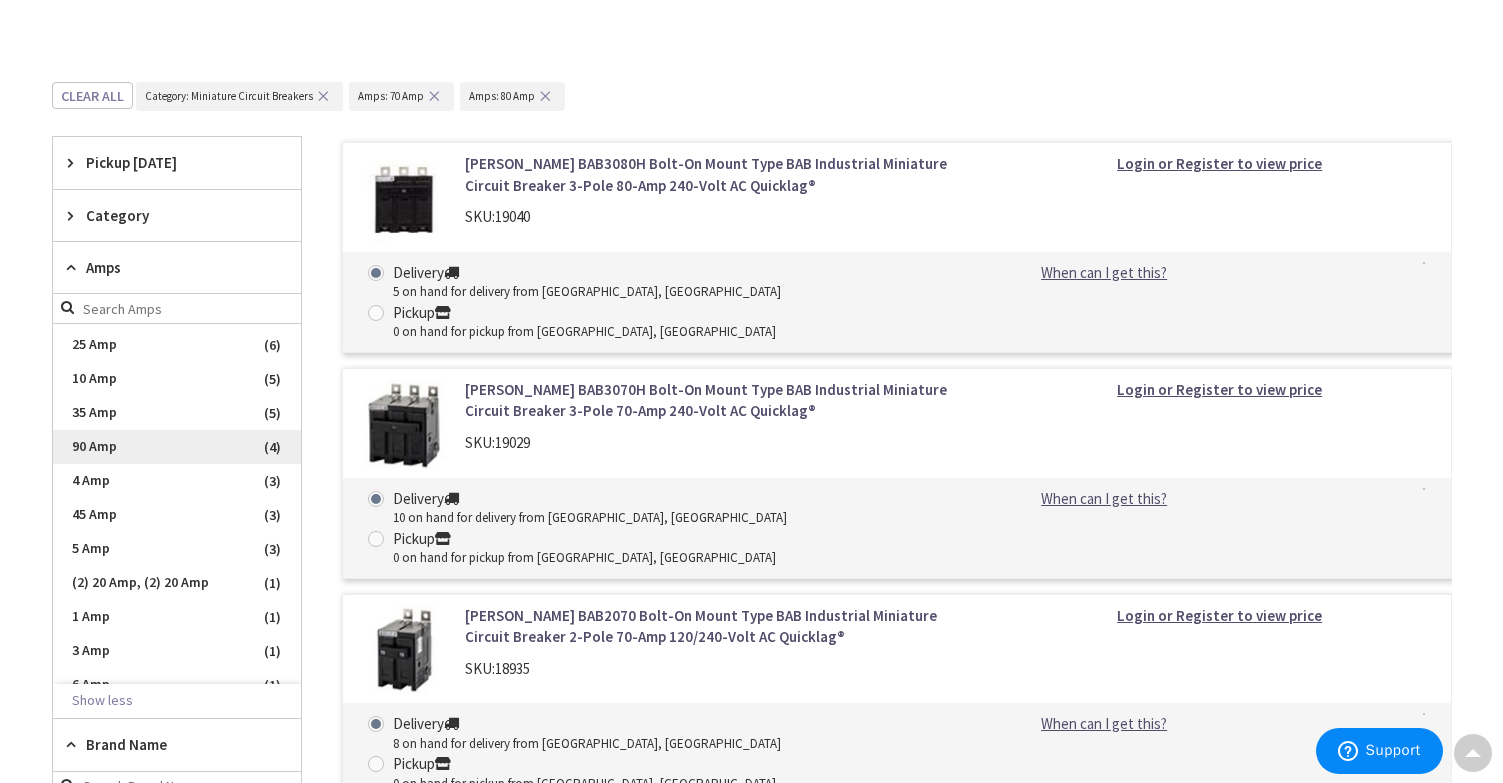 click on "90 Amp" at bounding box center [177, 447] 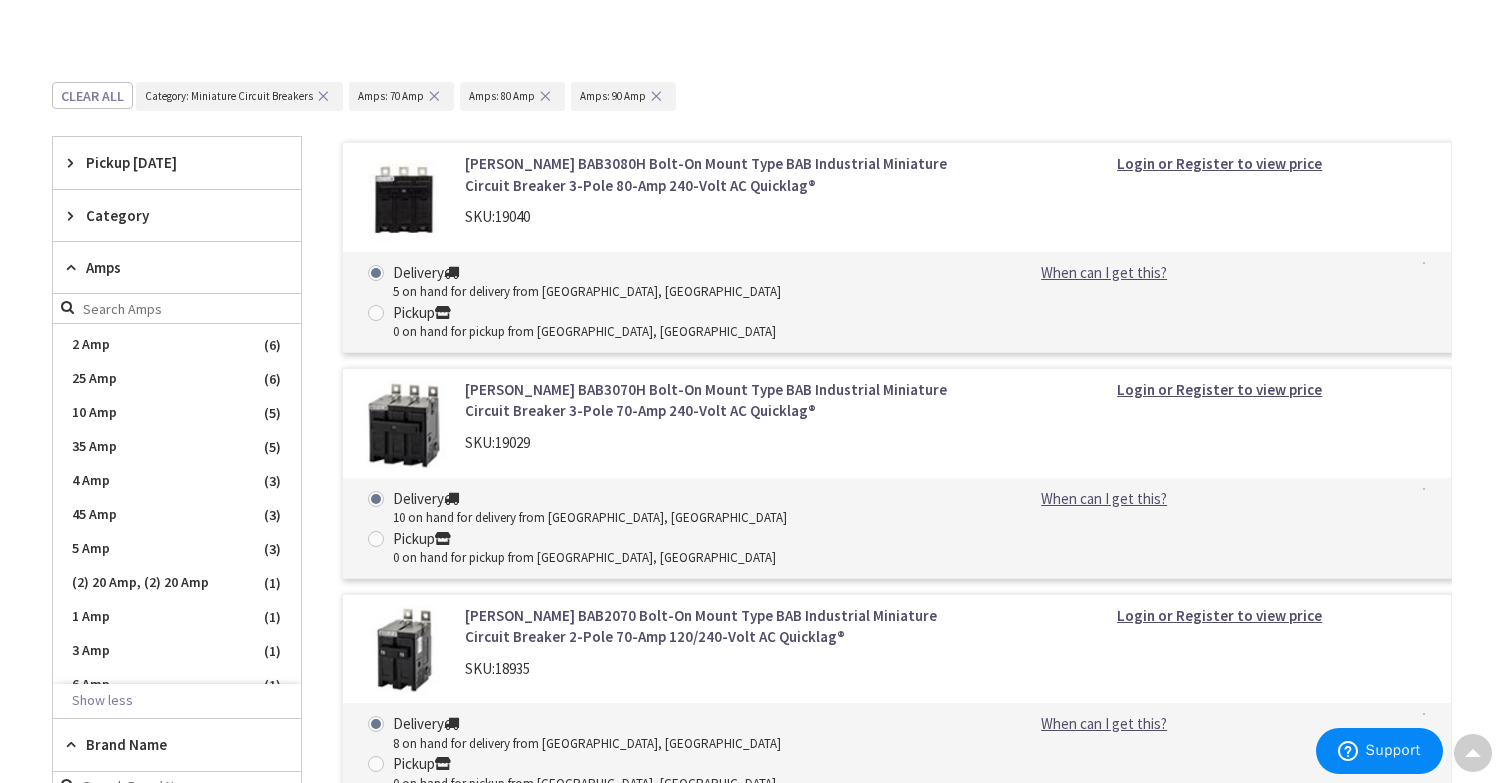 scroll, scrollTop: 370, scrollLeft: 0, axis: vertical 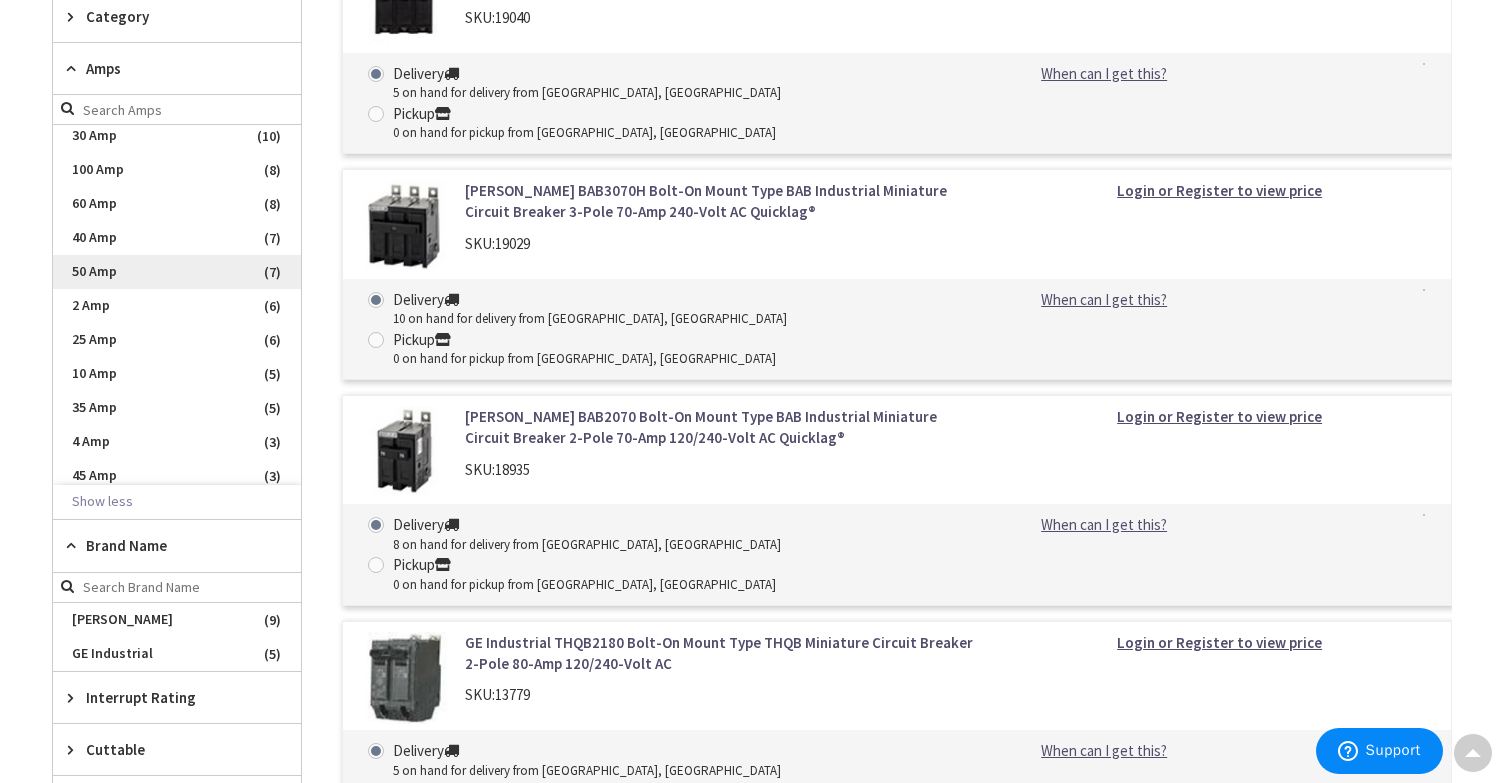 click on "50 Amp" at bounding box center (177, 272) 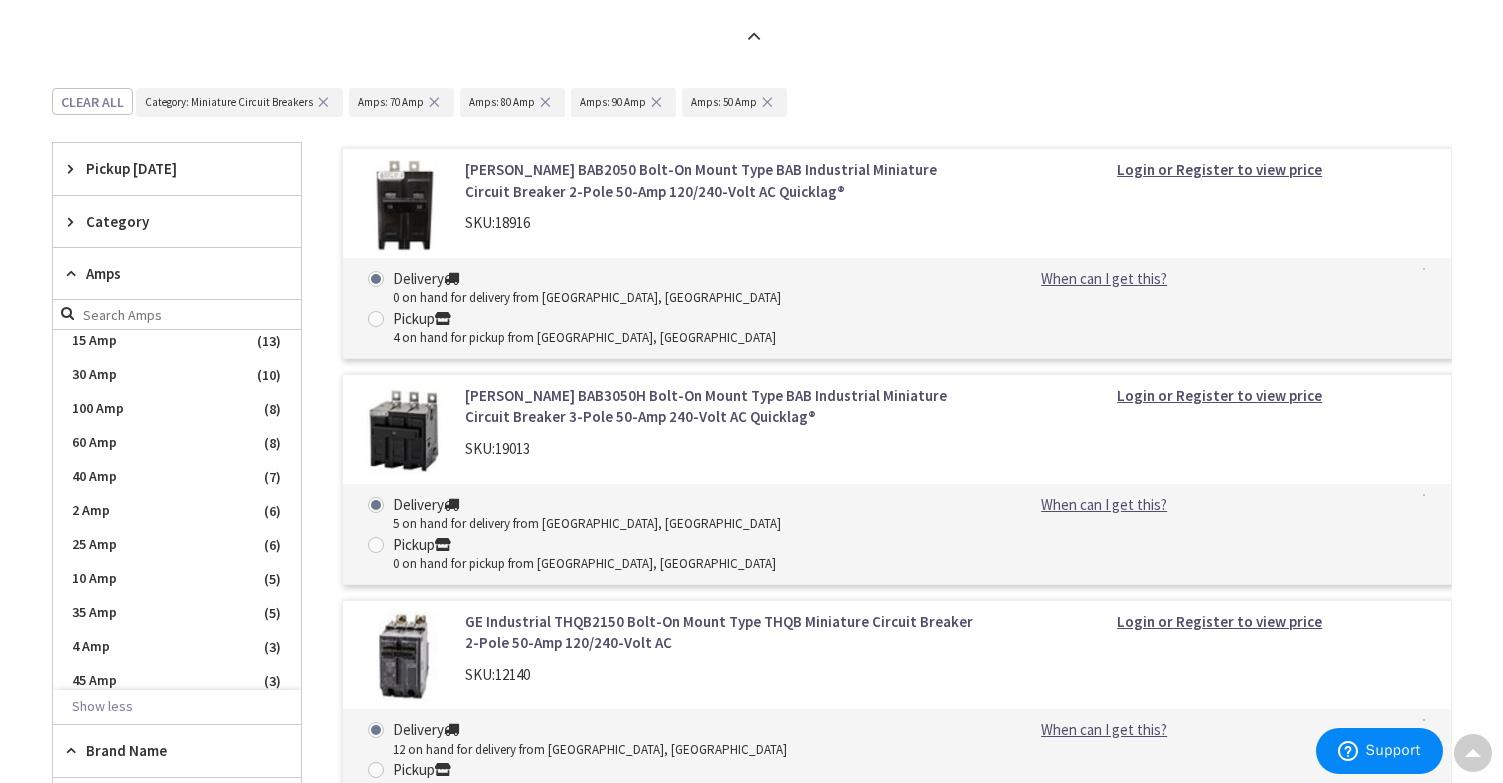 scroll, scrollTop: 1146, scrollLeft: 0, axis: vertical 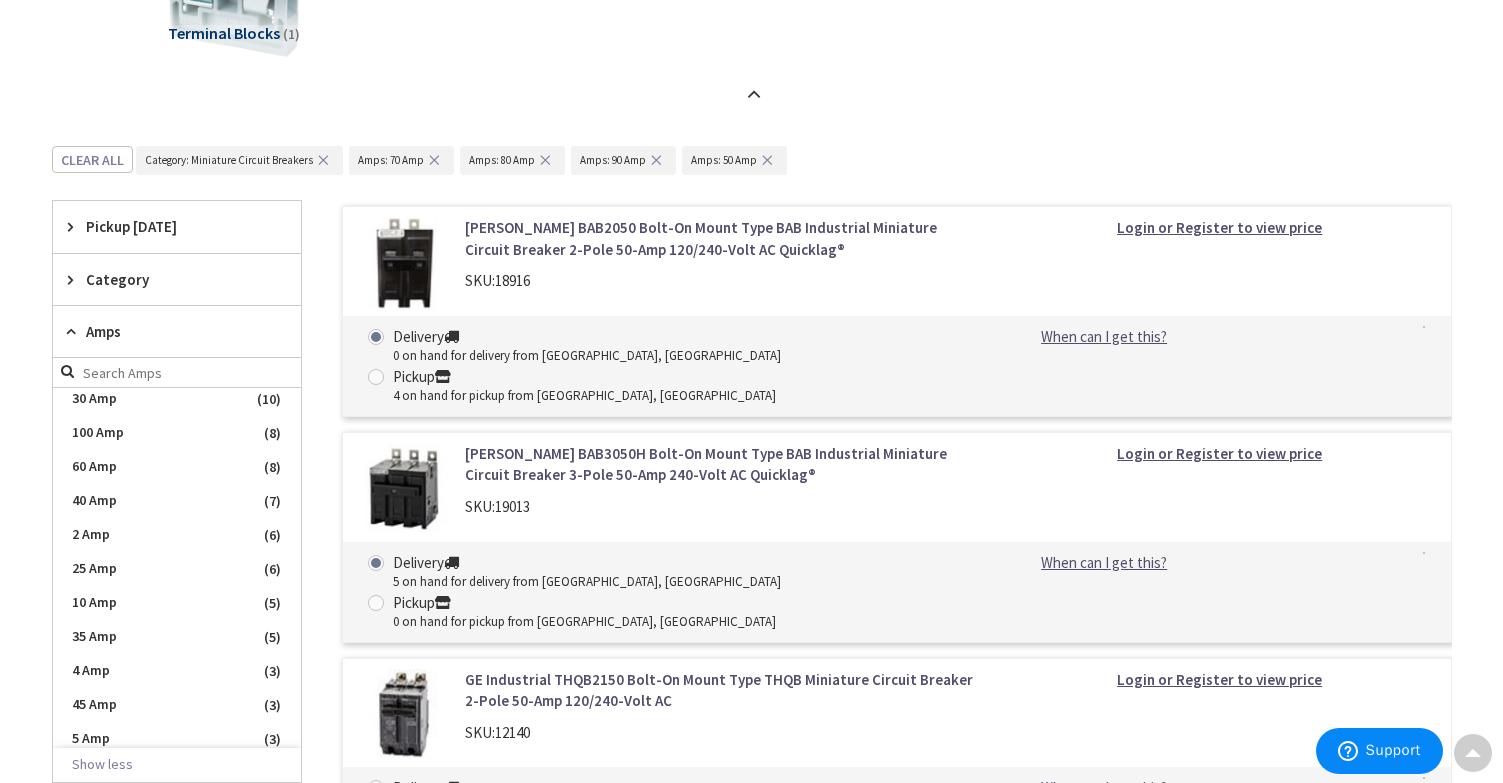 click on "✕" at bounding box center [434, 160] 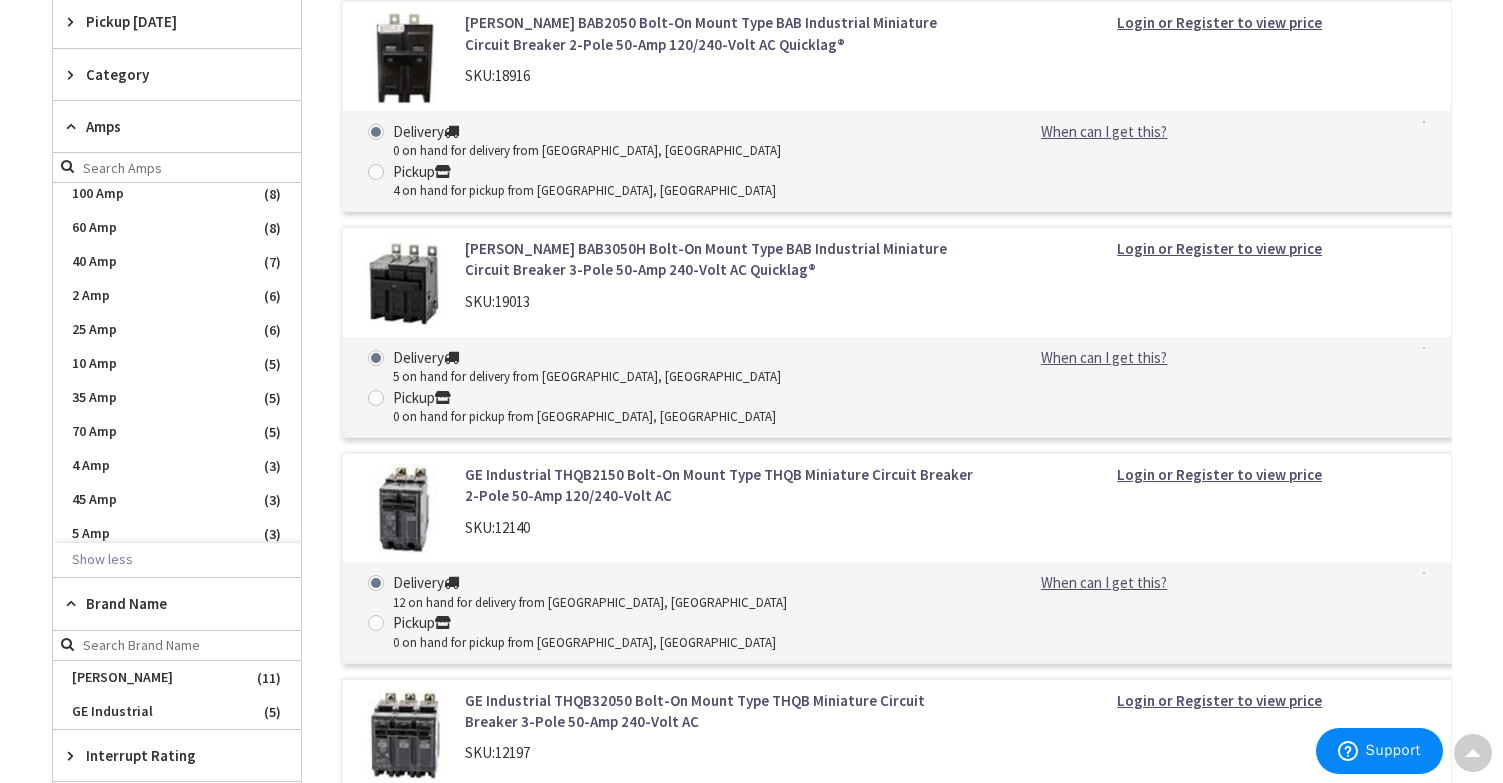 scroll, scrollTop: 176, scrollLeft: 0, axis: vertical 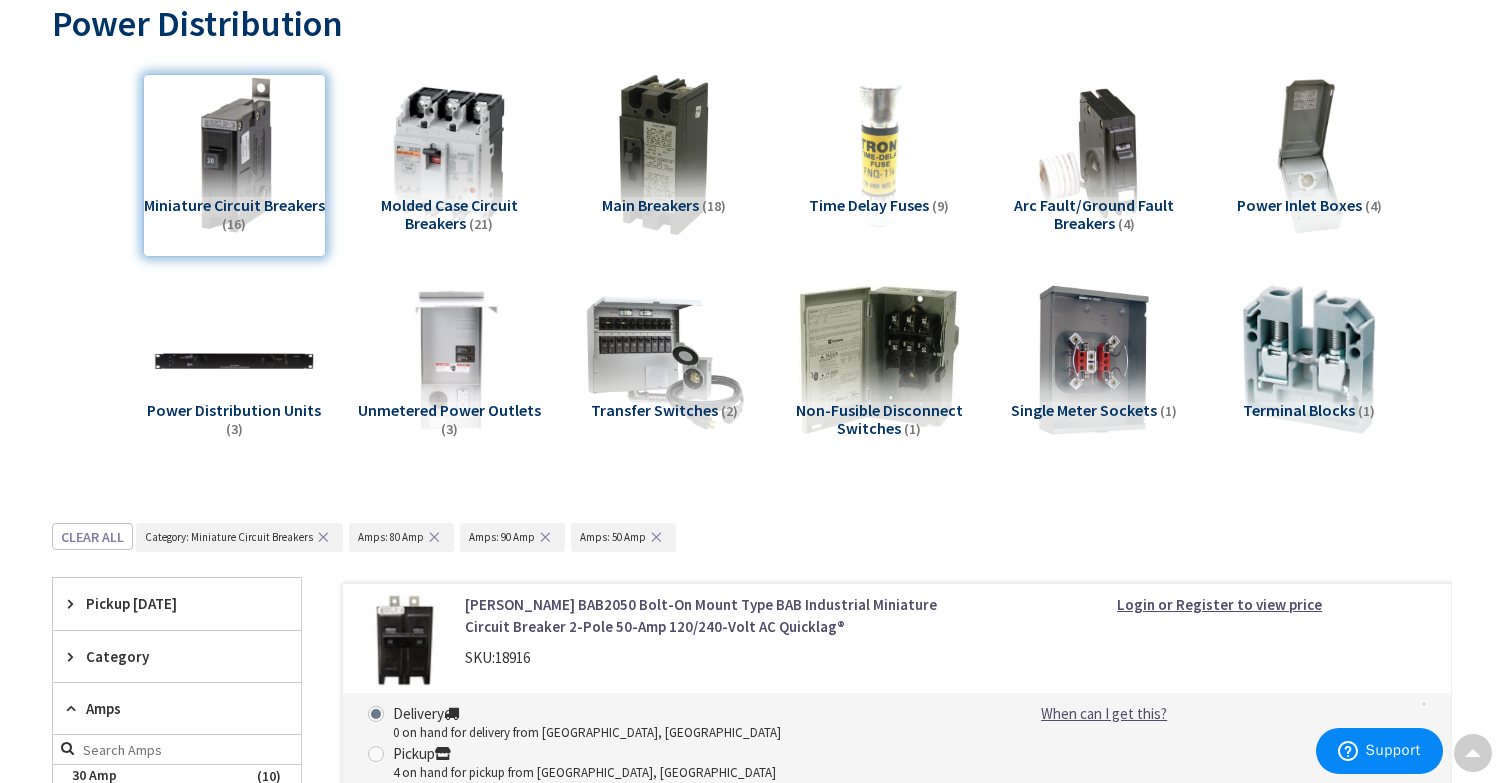 click on "✕" at bounding box center [434, 537] 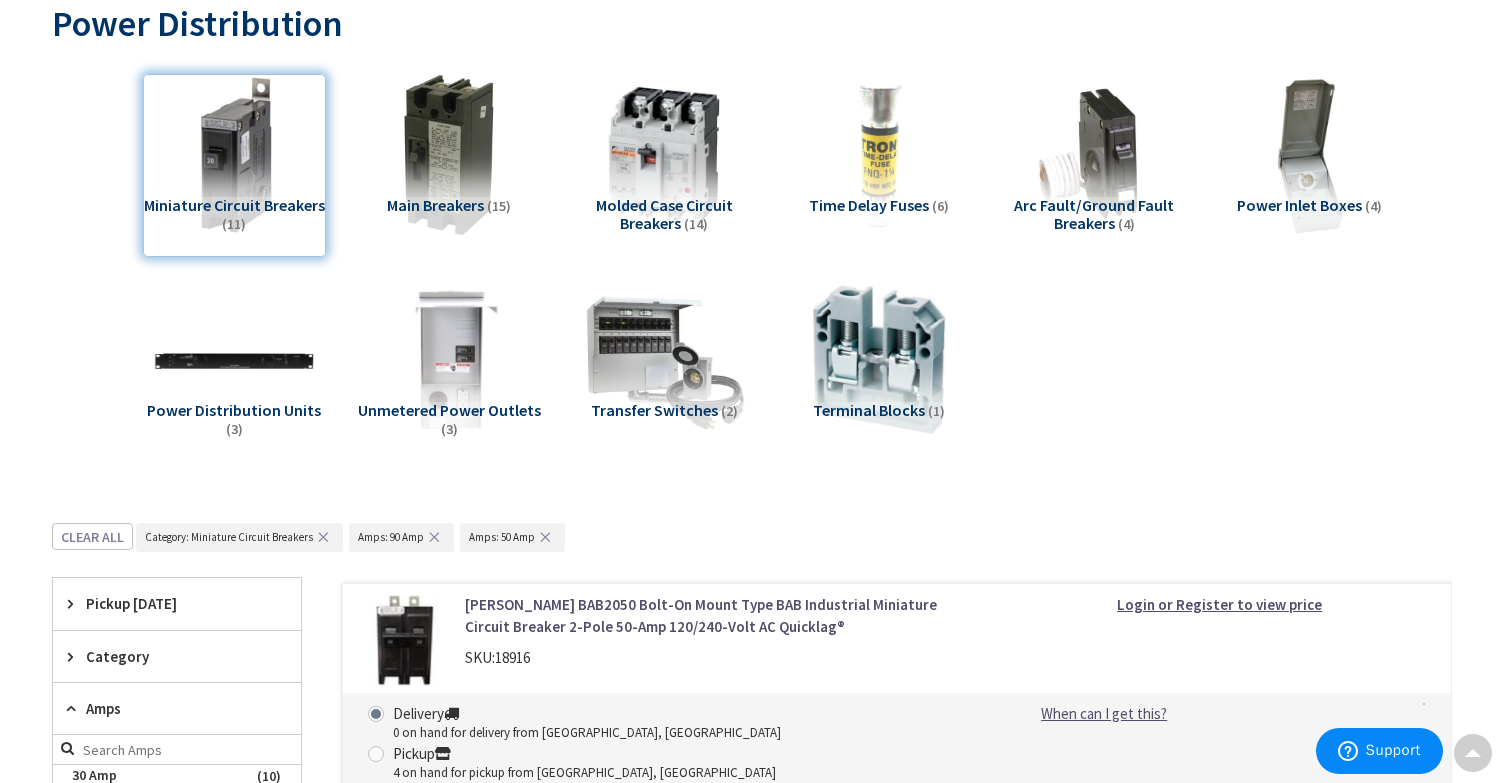 click on "✕" at bounding box center (434, 537) 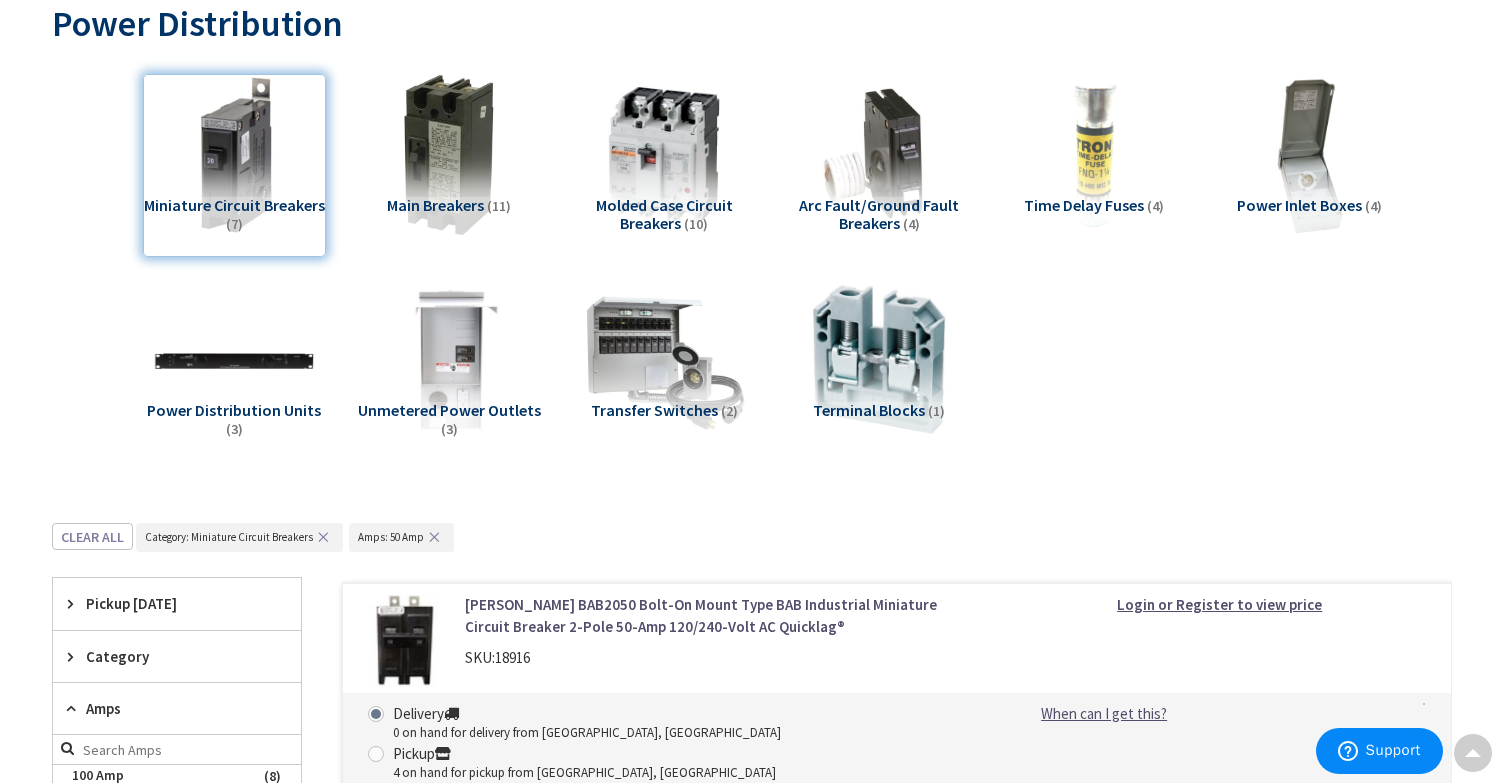 scroll, scrollTop: 108, scrollLeft: 0, axis: vertical 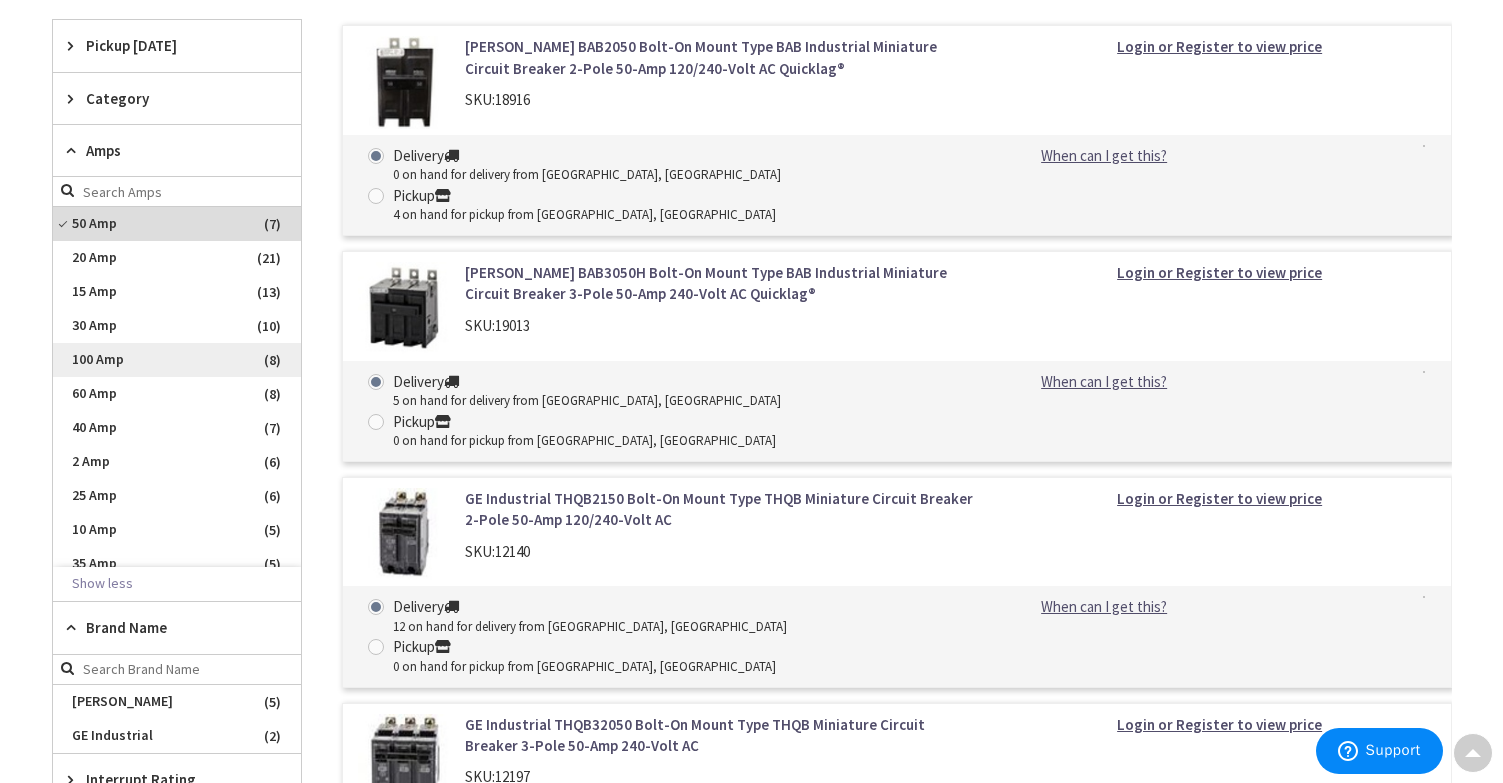 click on "100 Amp" at bounding box center (177, 360) 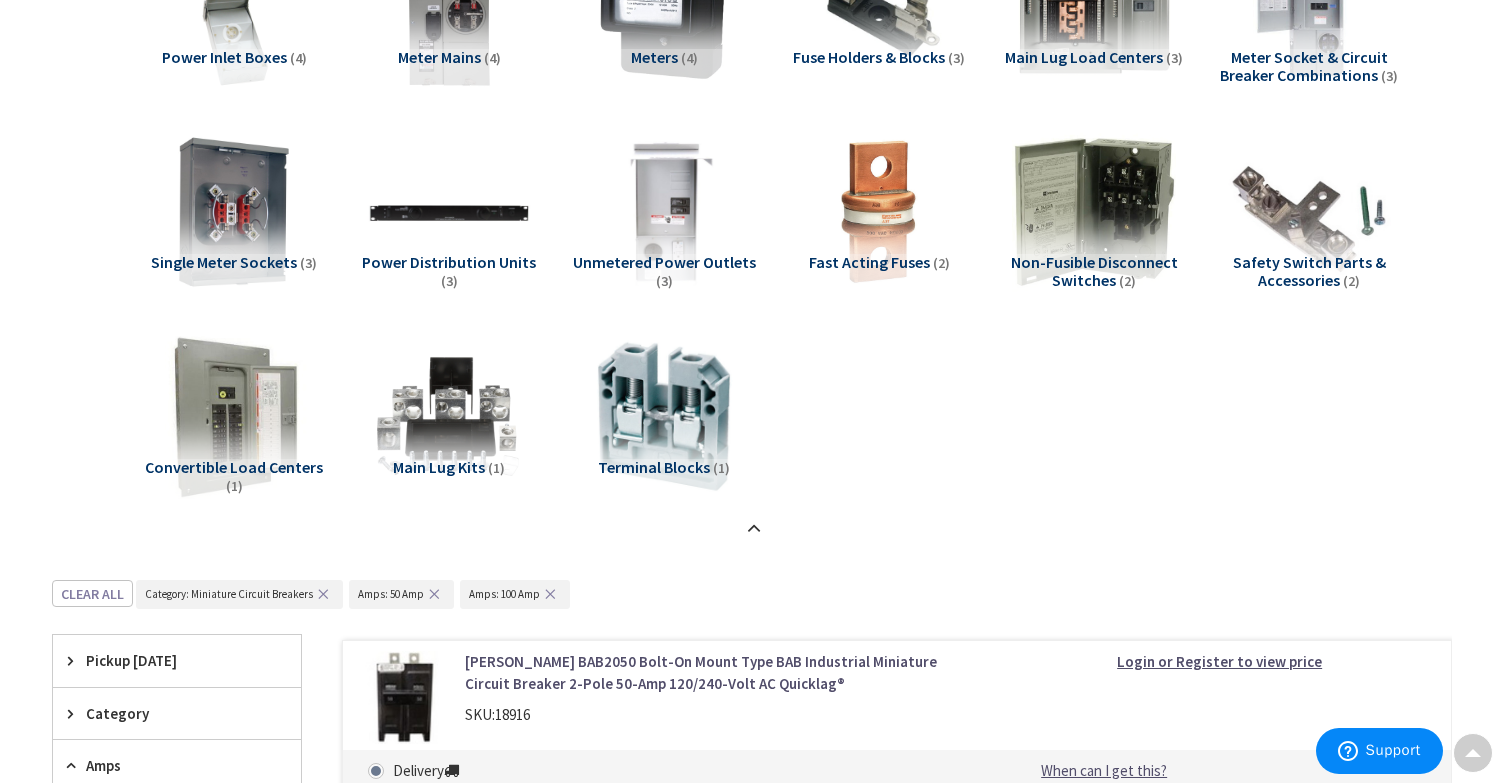 scroll, scrollTop: 1474, scrollLeft: 0, axis: vertical 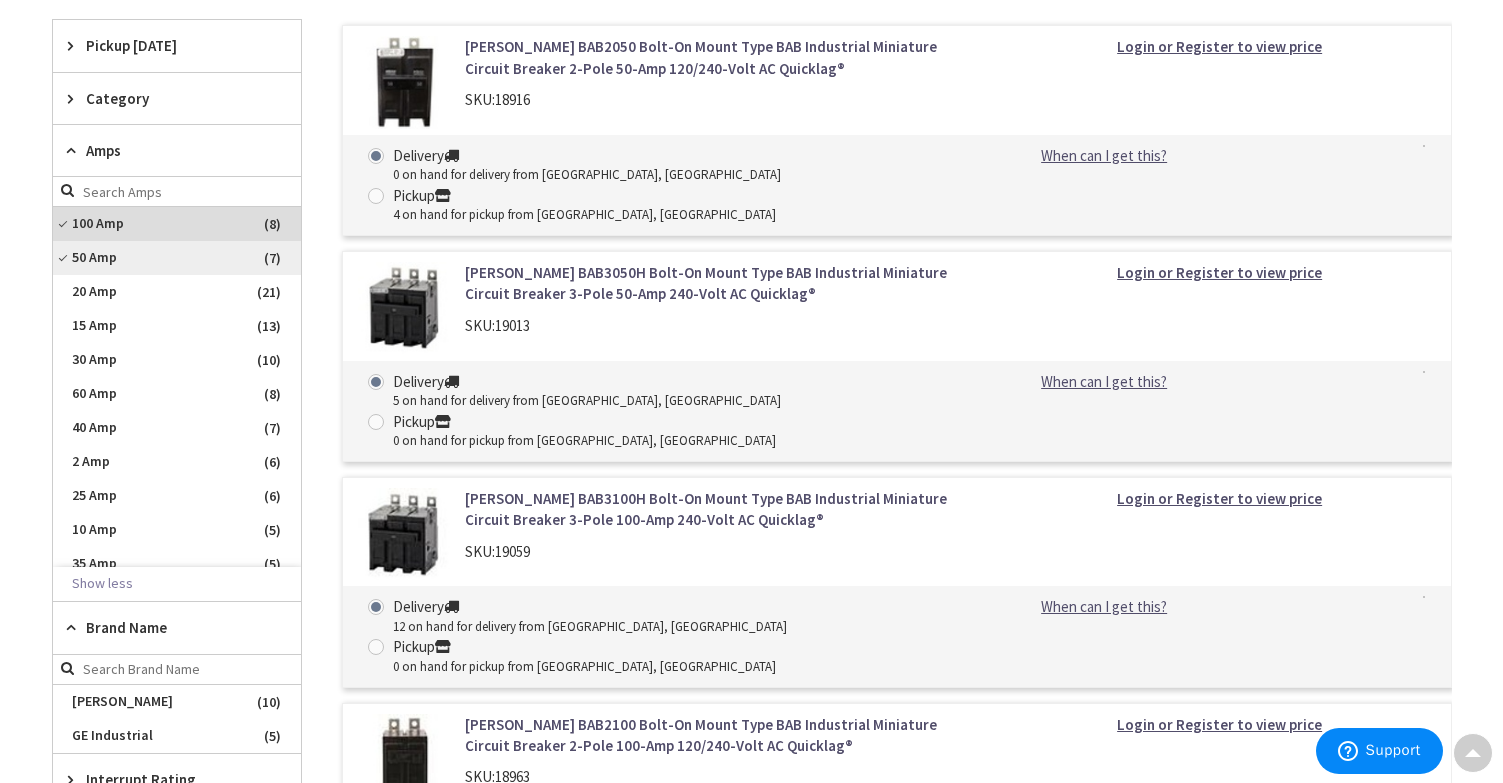 click on "50 Amp" at bounding box center (177, 258) 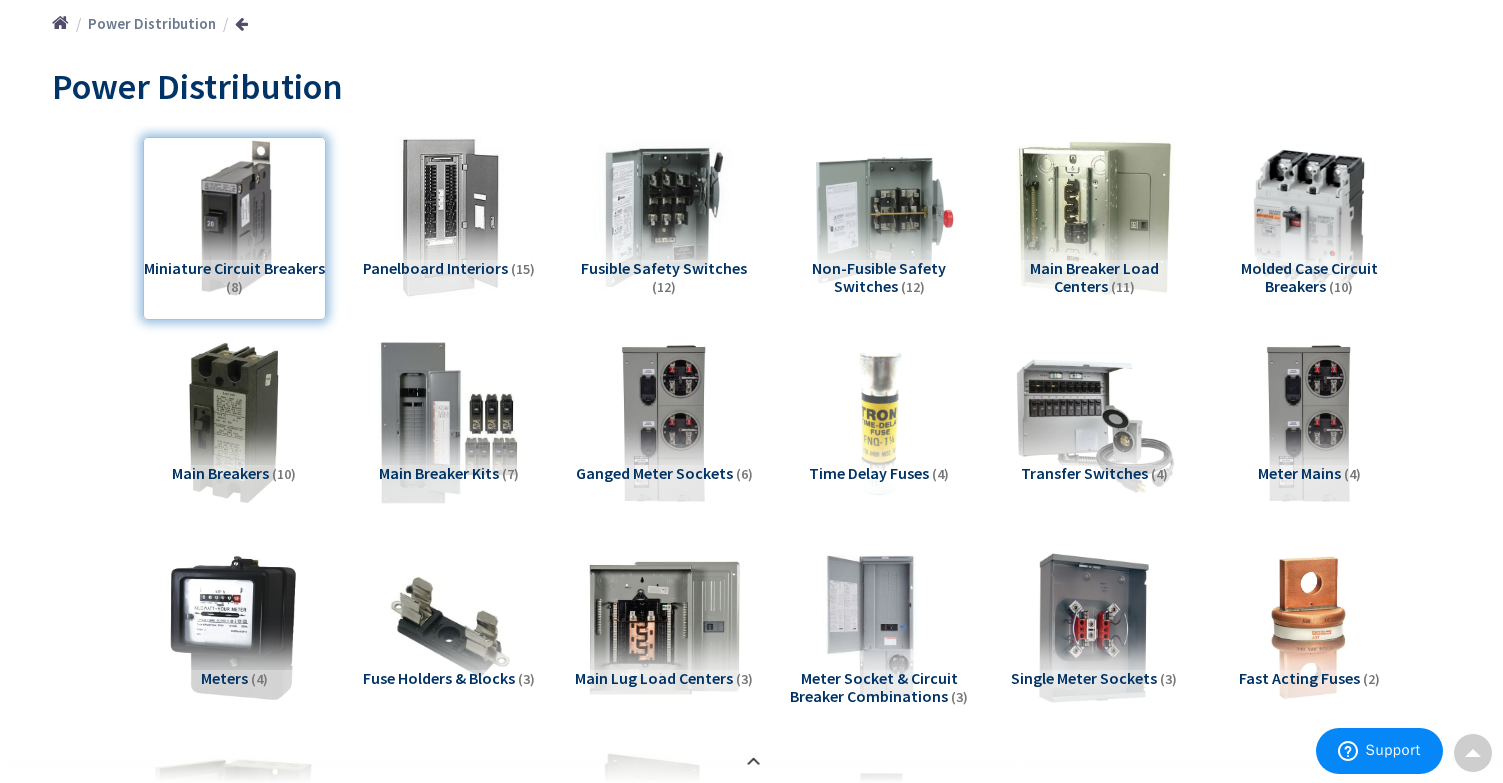 scroll, scrollTop: 233, scrollLeft: 0, axis: vertical 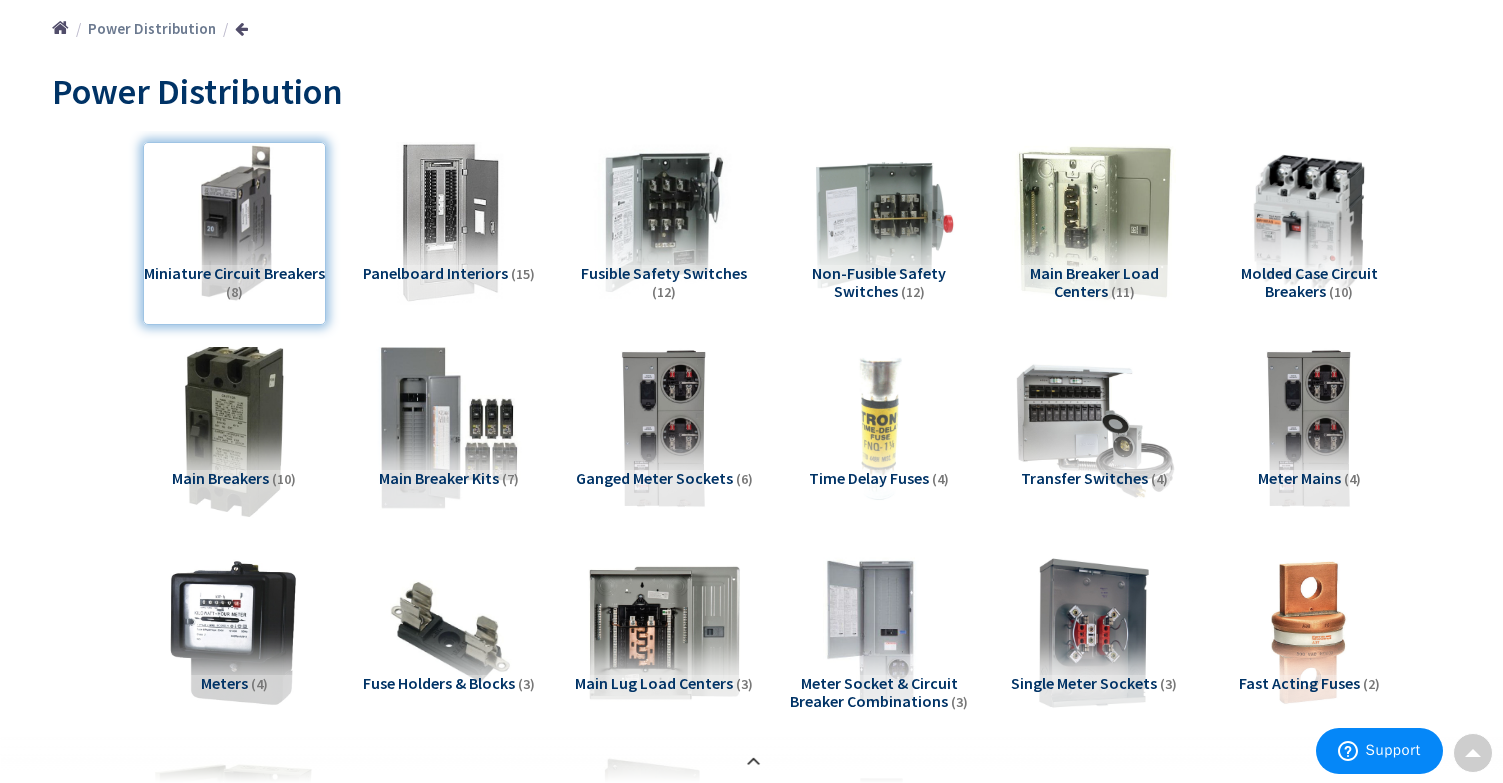 click at bounding box center [233, 427] 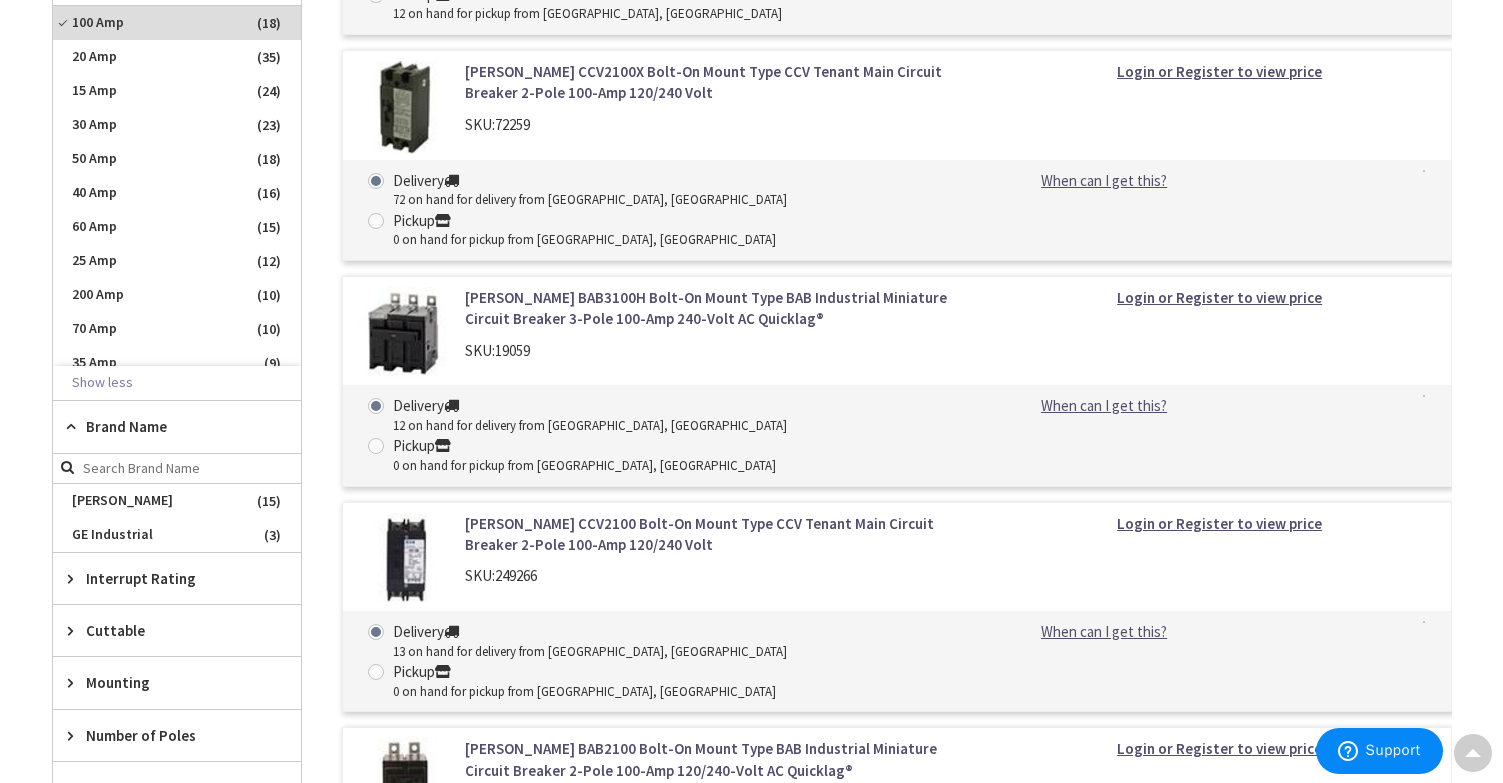 scroll, scrollTop: 1481, scrollLeft: 0, axis: vertical 